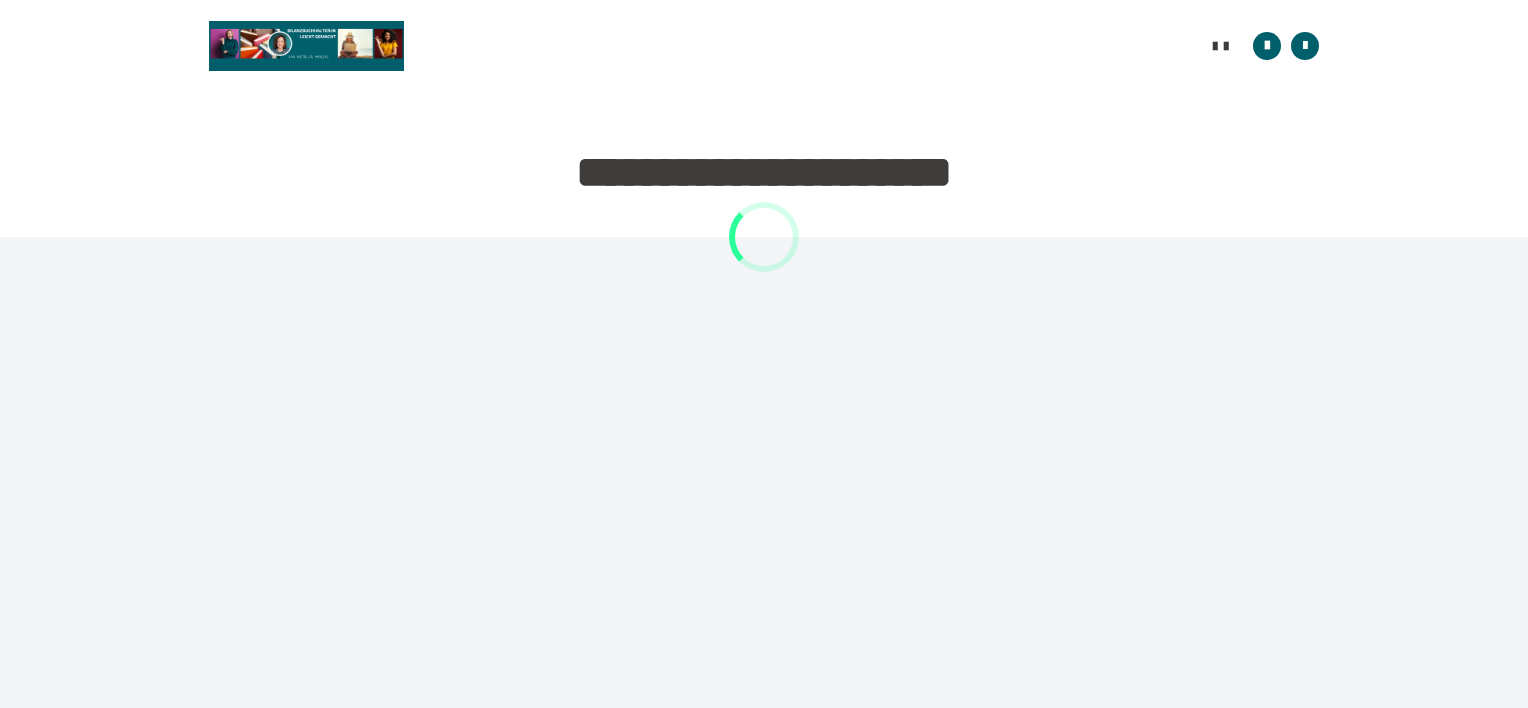 scroll, scrollTop: 0, scrollLeft: 0, axis: both 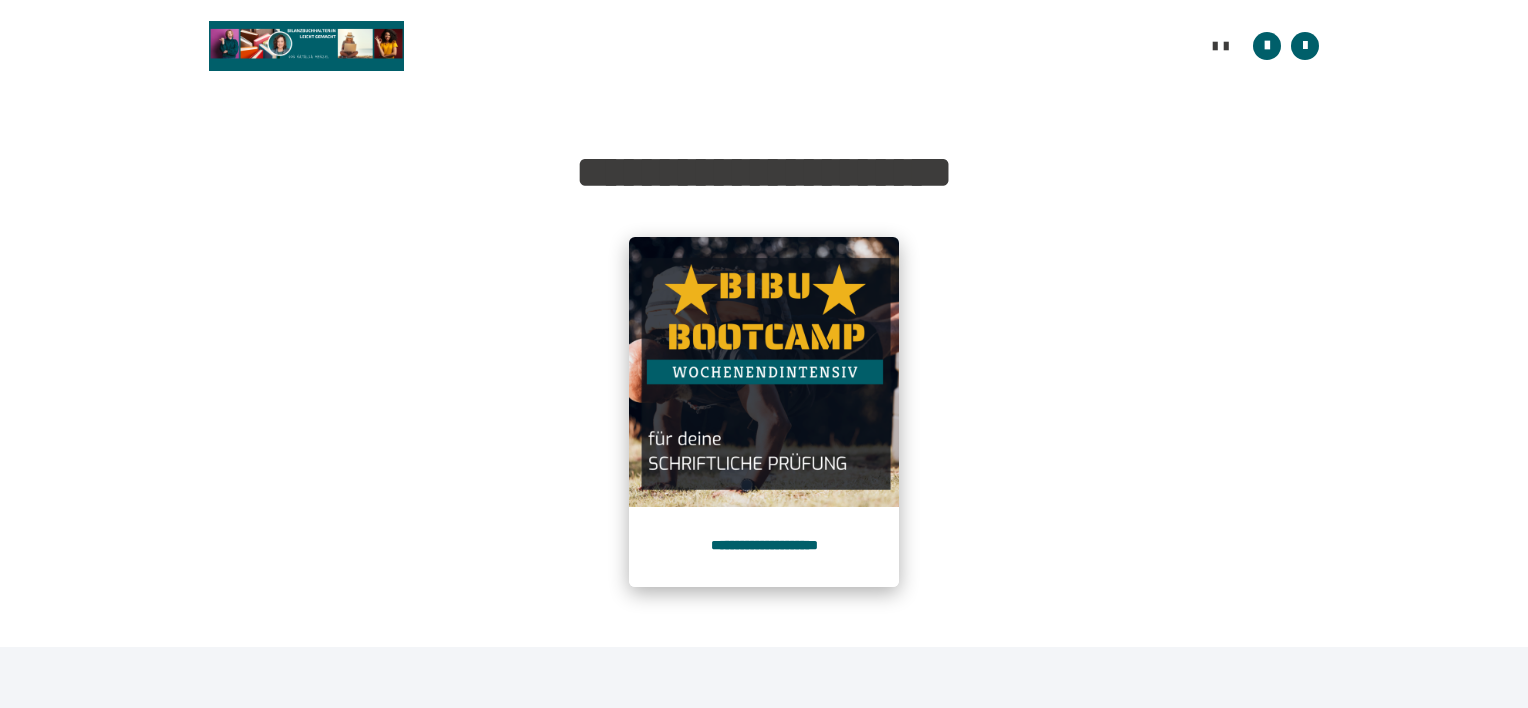 click on "**********" at bounding box center (764, 547) 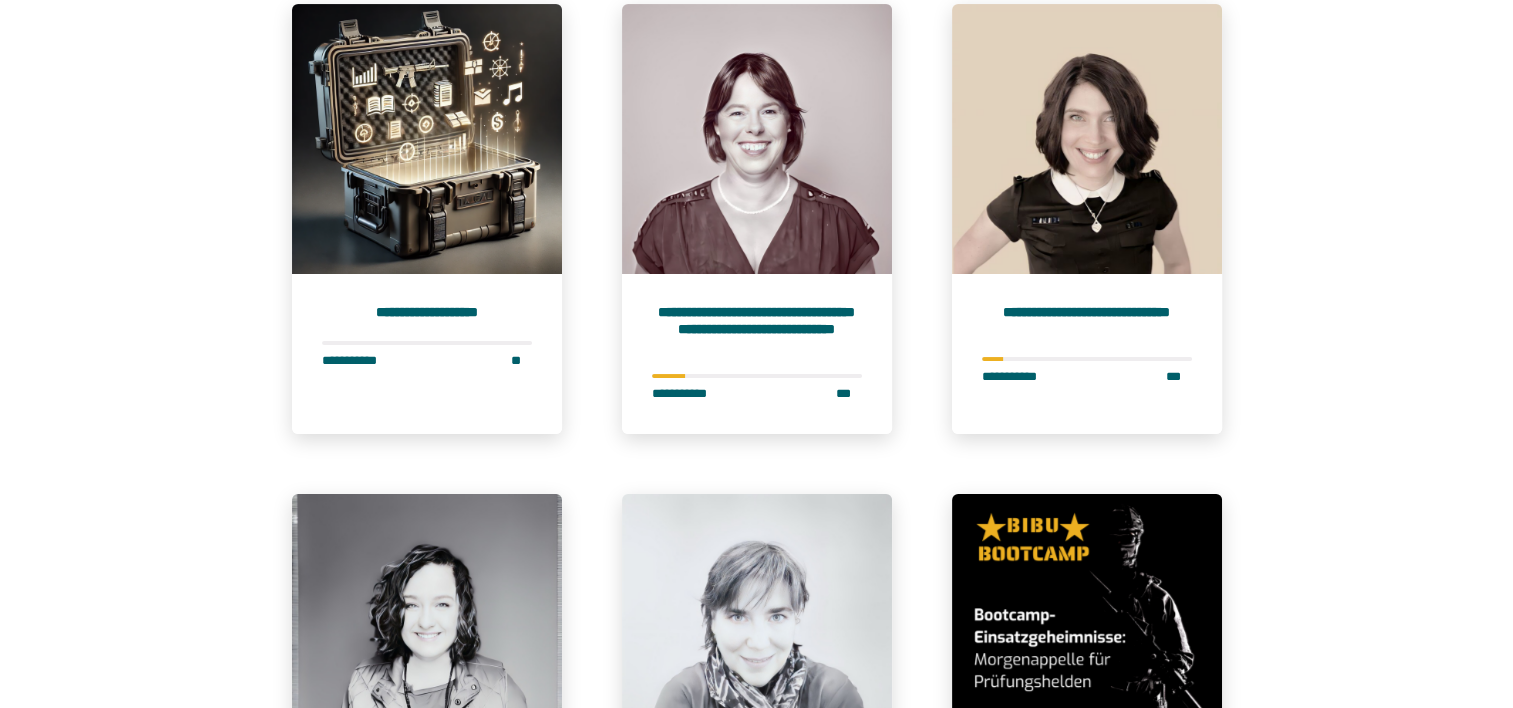 scroll, scrollTop: 240, scrollLeft: 0, axis: vertical 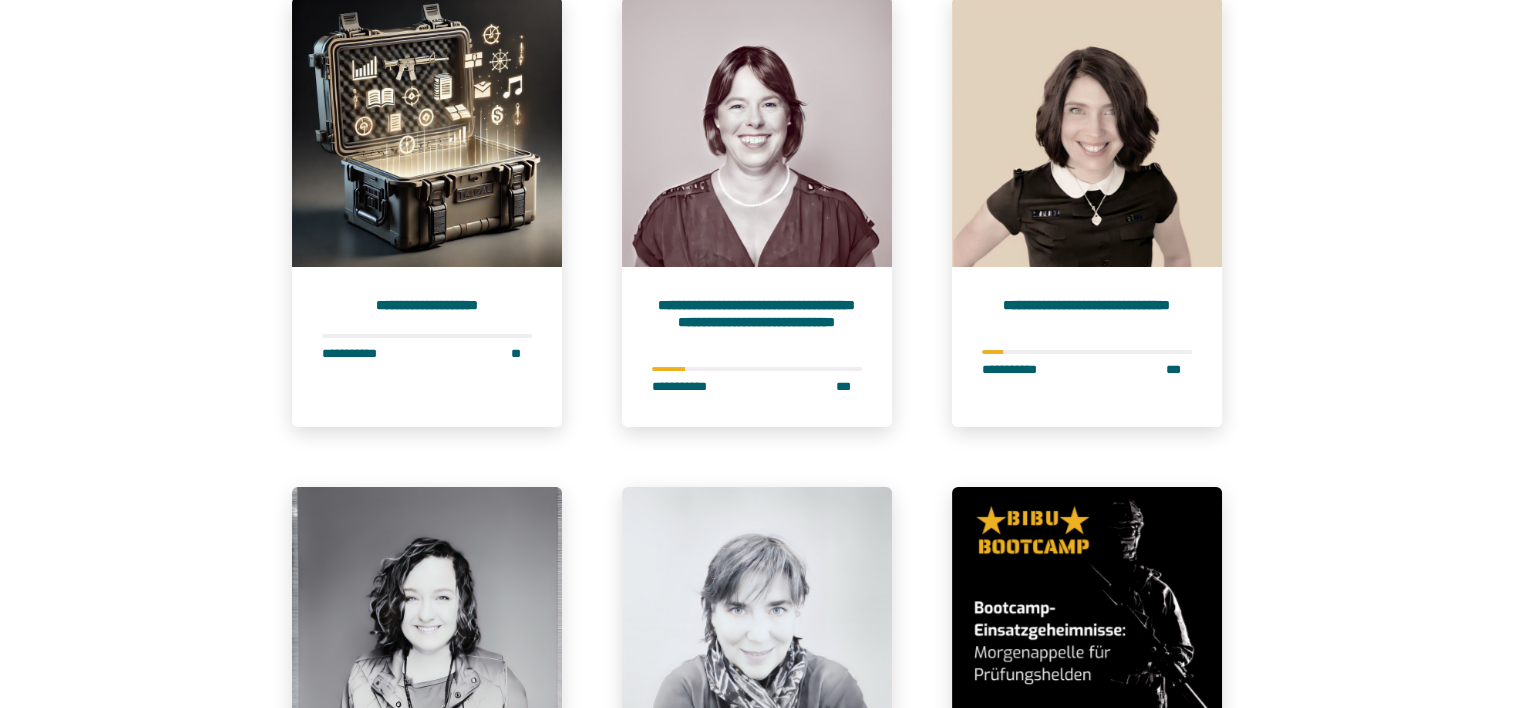 click on "**********" at bounding box center (756, 723) 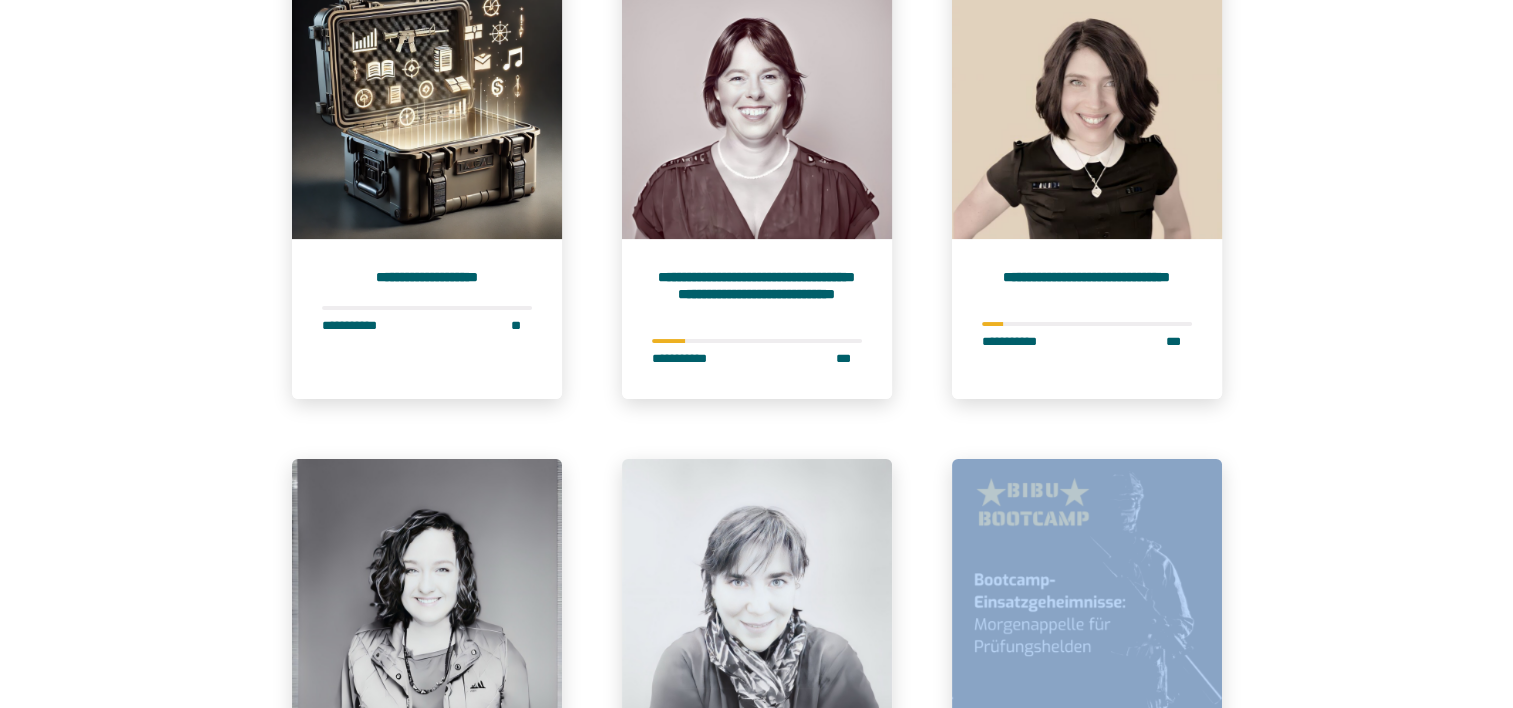 click on "**********" at bounding box center [756, 695] 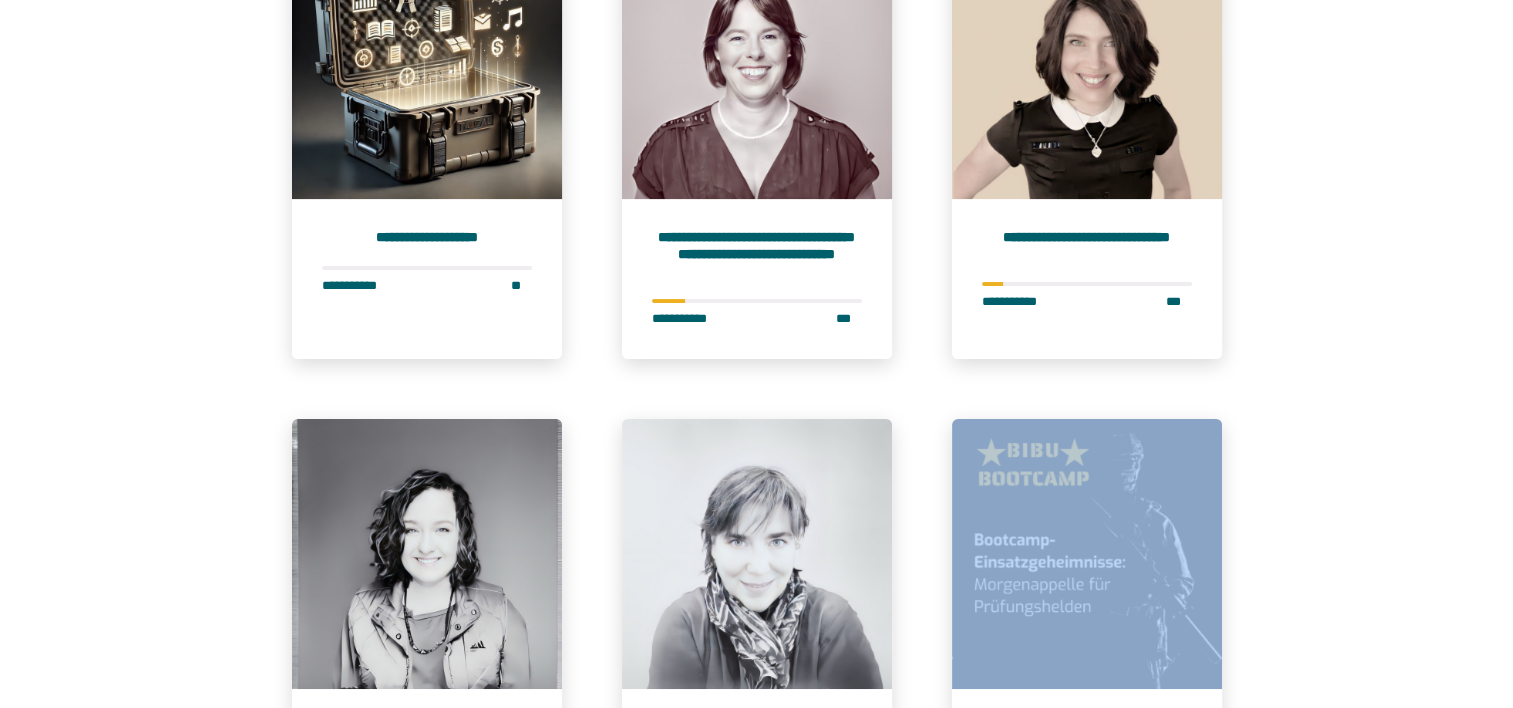 click on "**********" at bounding box center [756, 655] 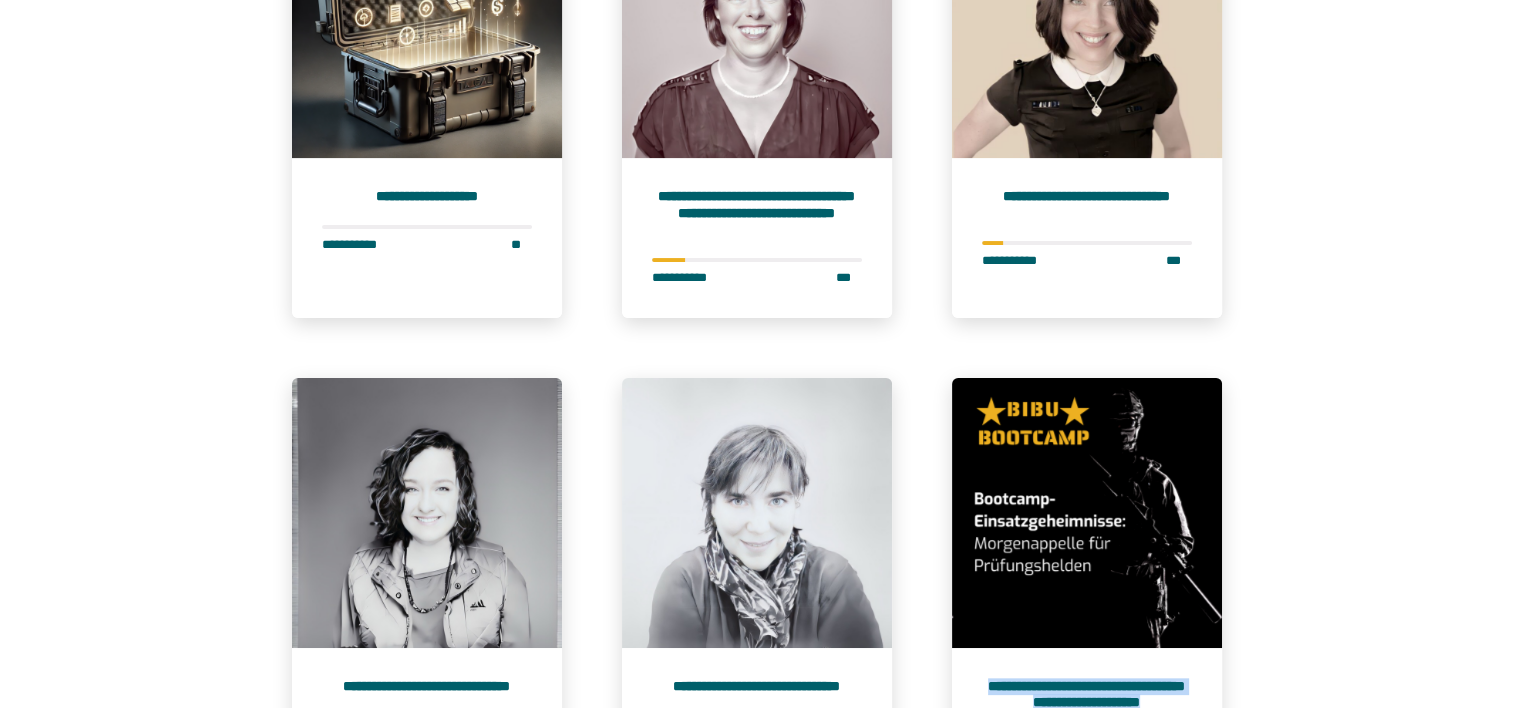 click on "**********" at bounding box center (756, 614) 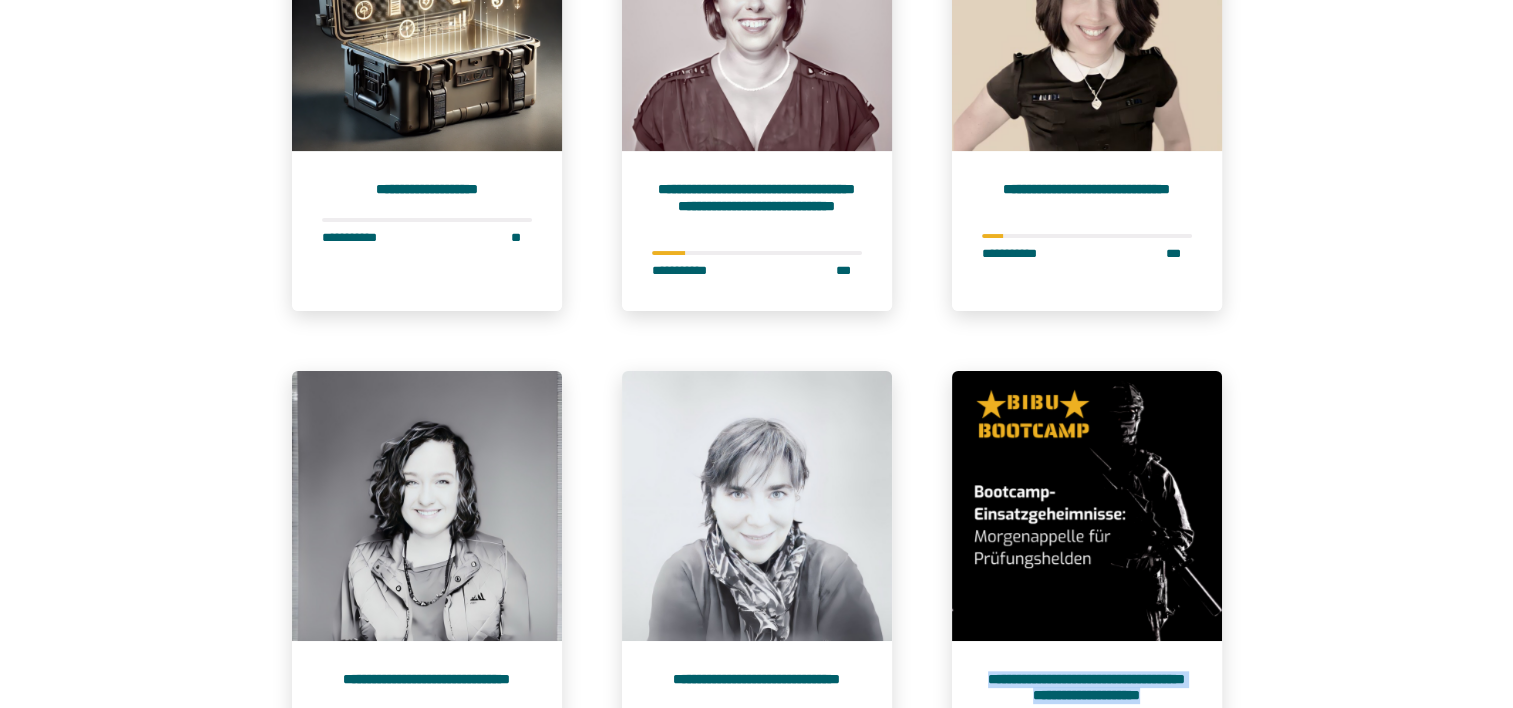 drag, startPoint x: 1512, startPoint y: 695, endPoint x: 1512, endPoint y: 706, distance: 11 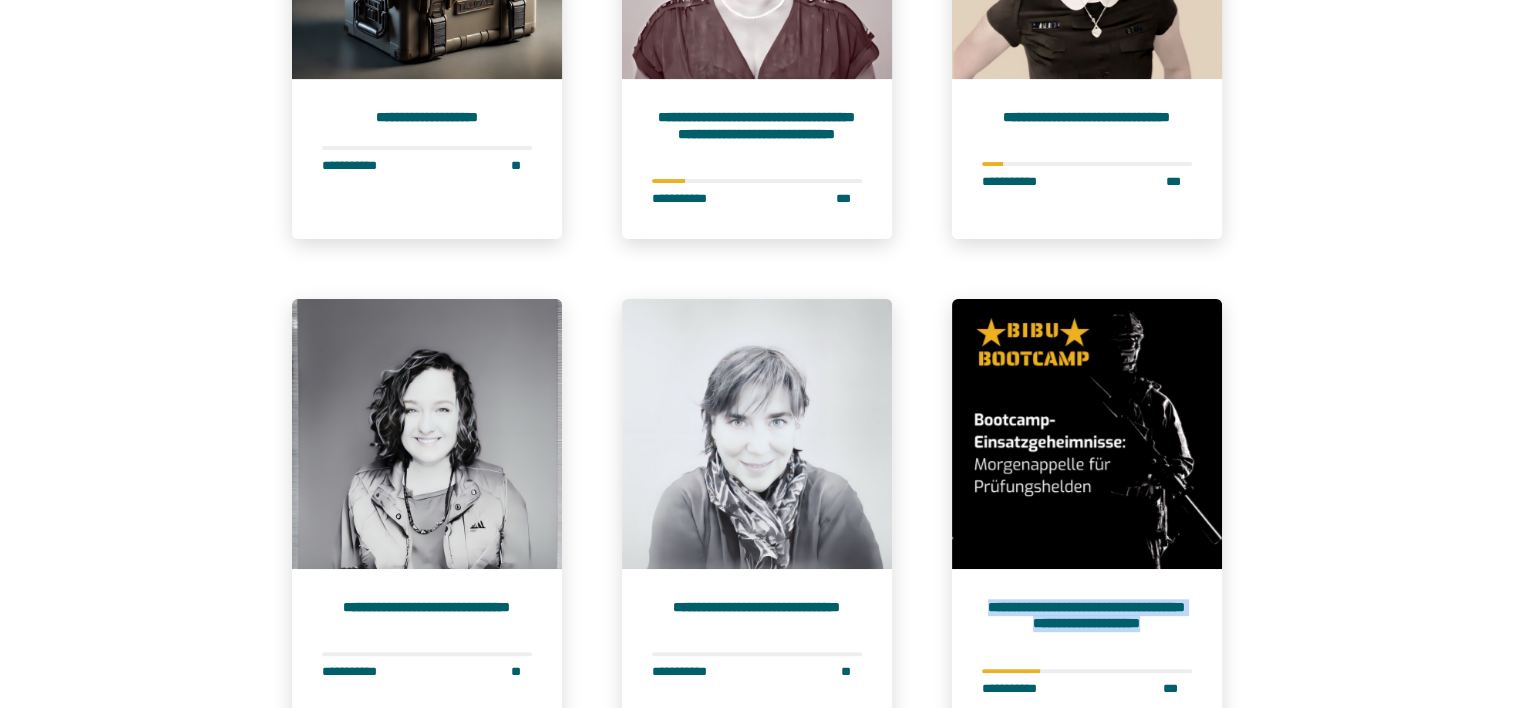 scroll, scrollTop: 436, scrollLeft: 0, axis: vertical 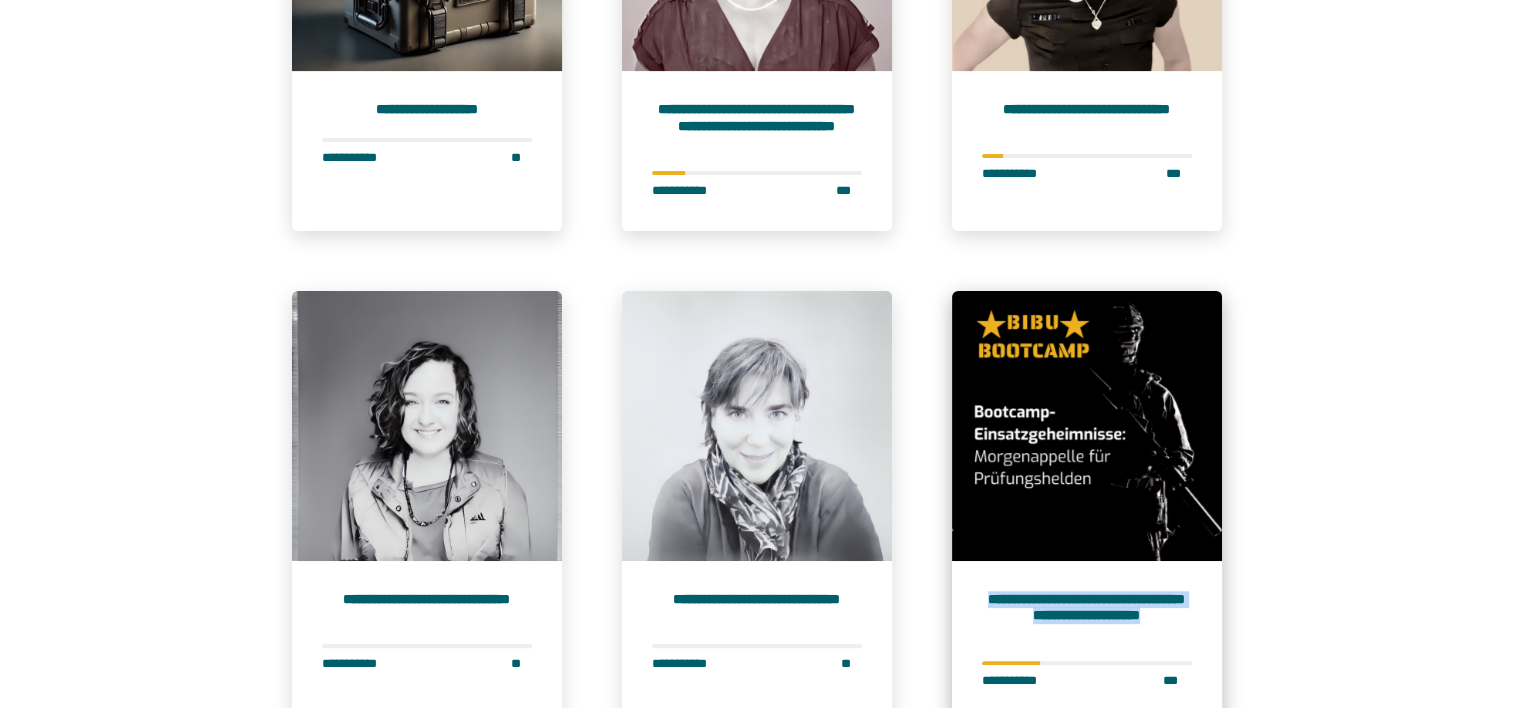 click at bounding box center (1087, 426) 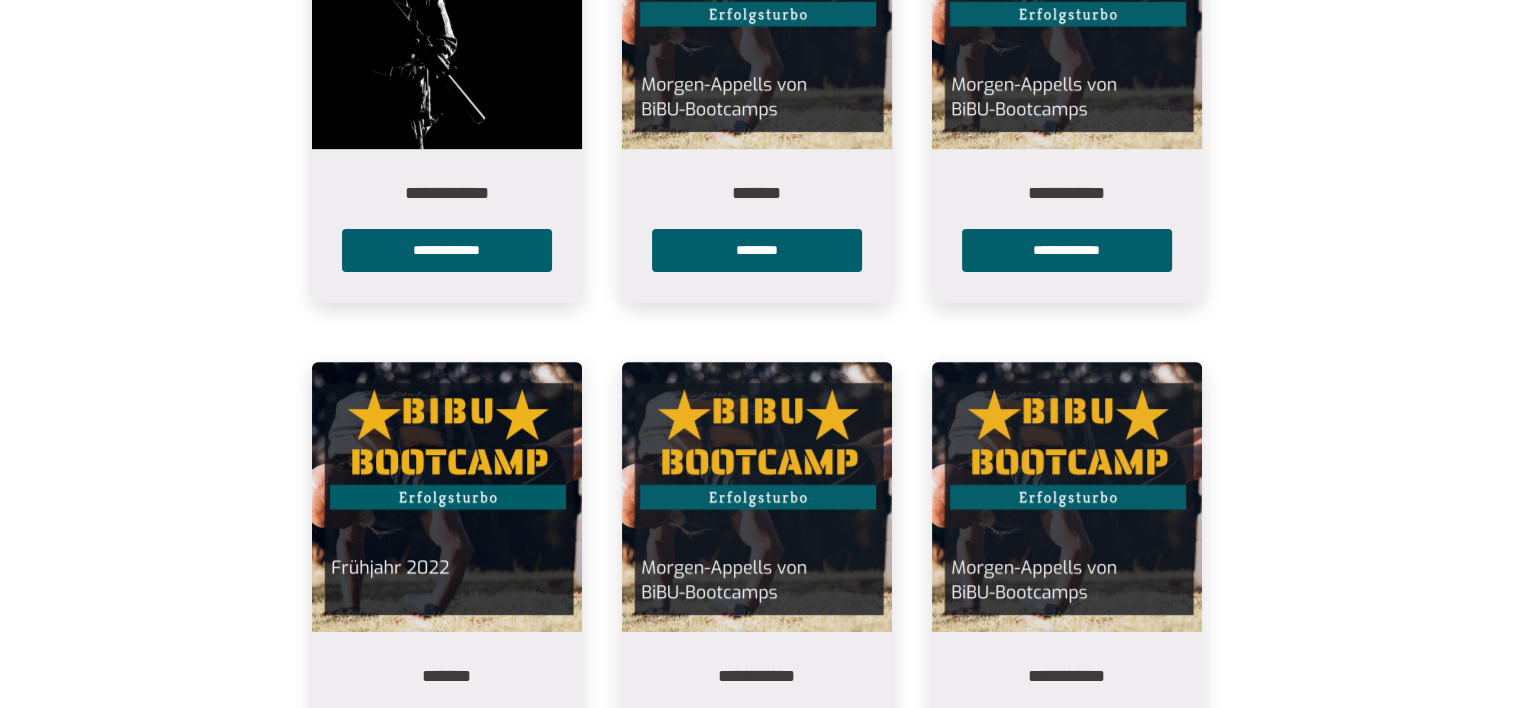 scroll, scrollTop: 680, scrollLeft: 0, axis: vertical 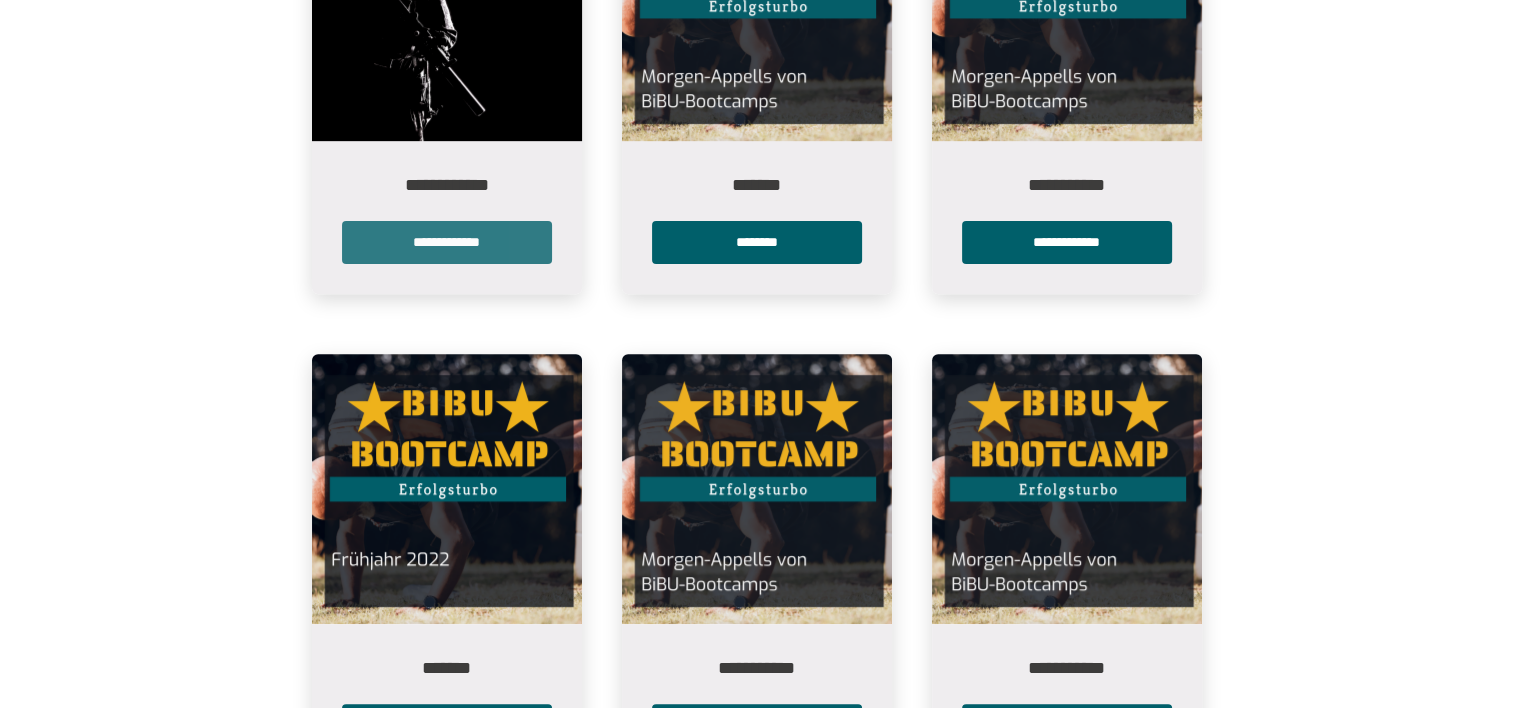 click on "**********" at bounding box center [447, 242] 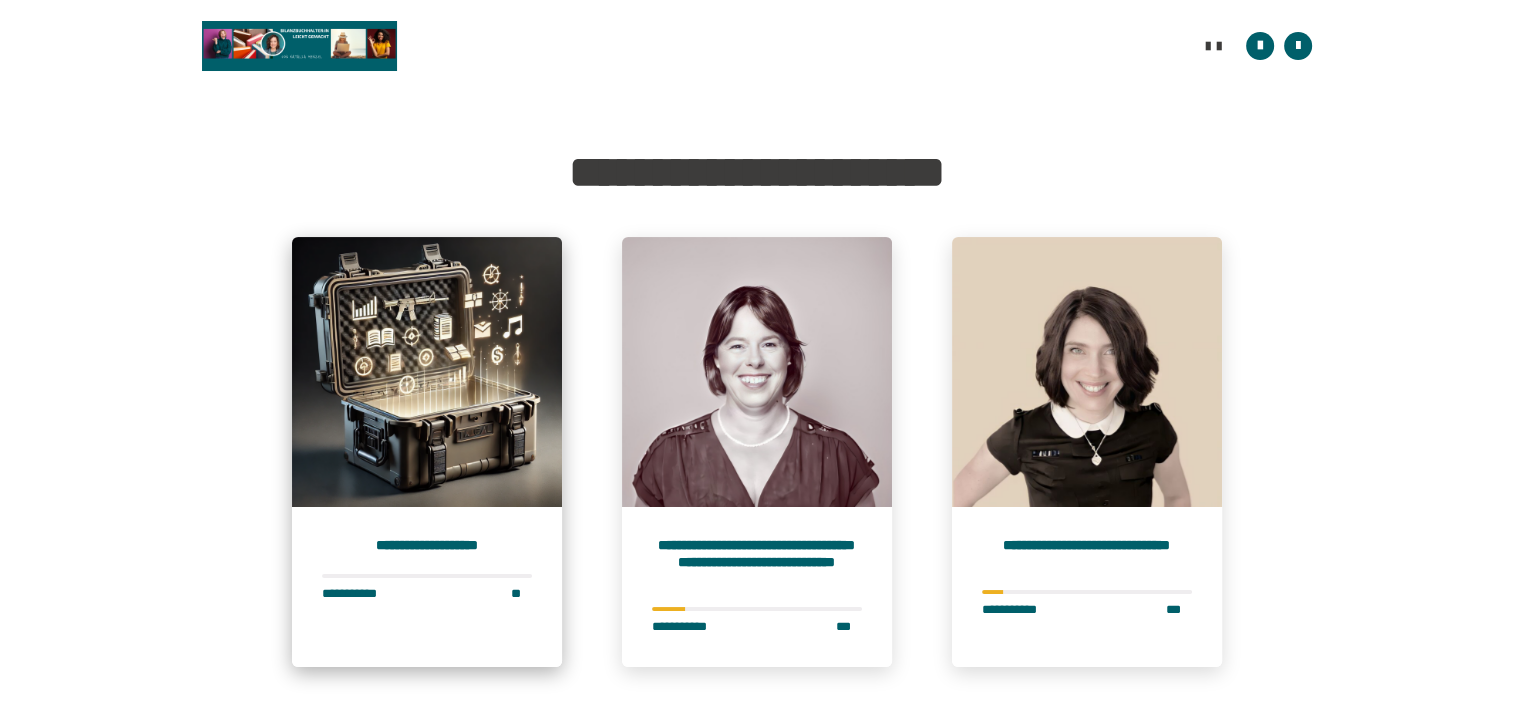 click at bounding box center [427, 372] 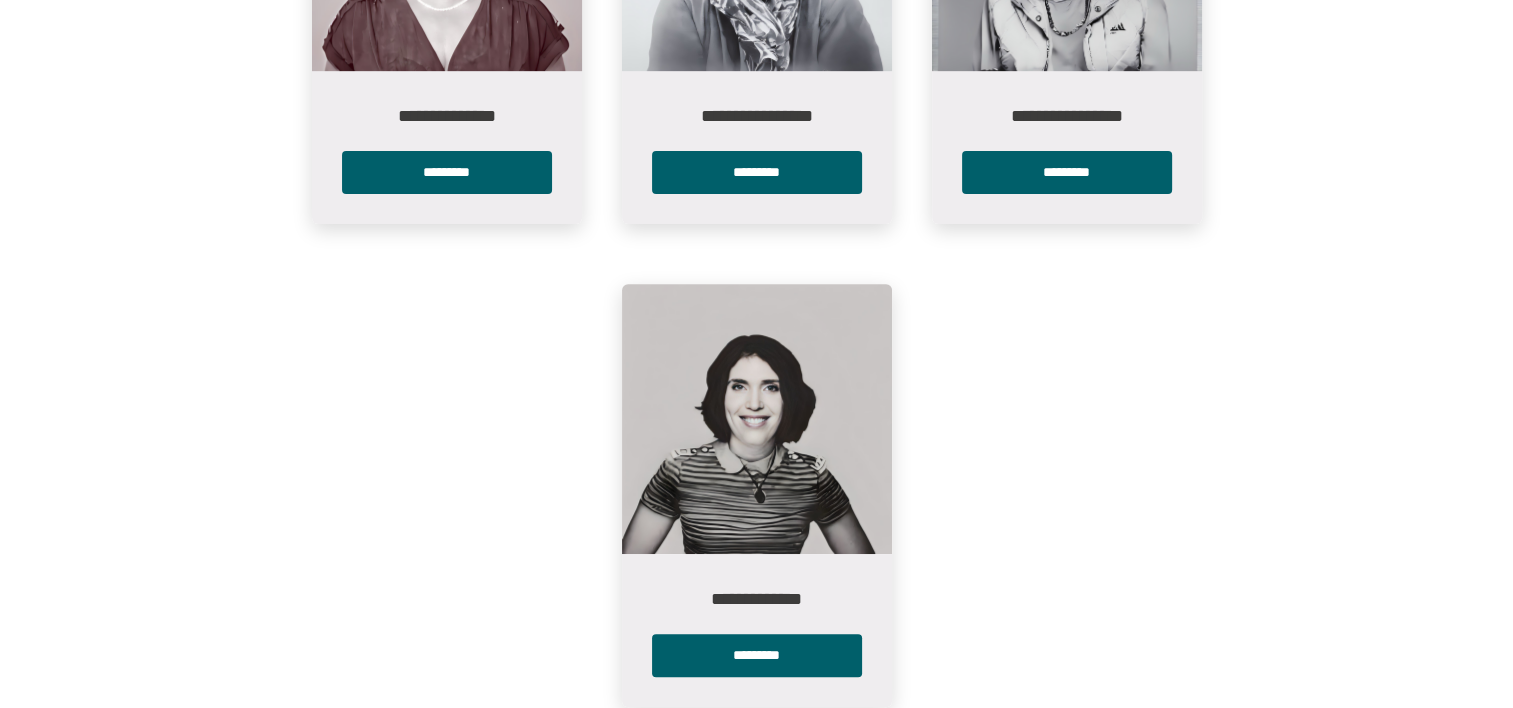 scroll, scrollTop: 760, scrollLeft: 0, axis: vertical 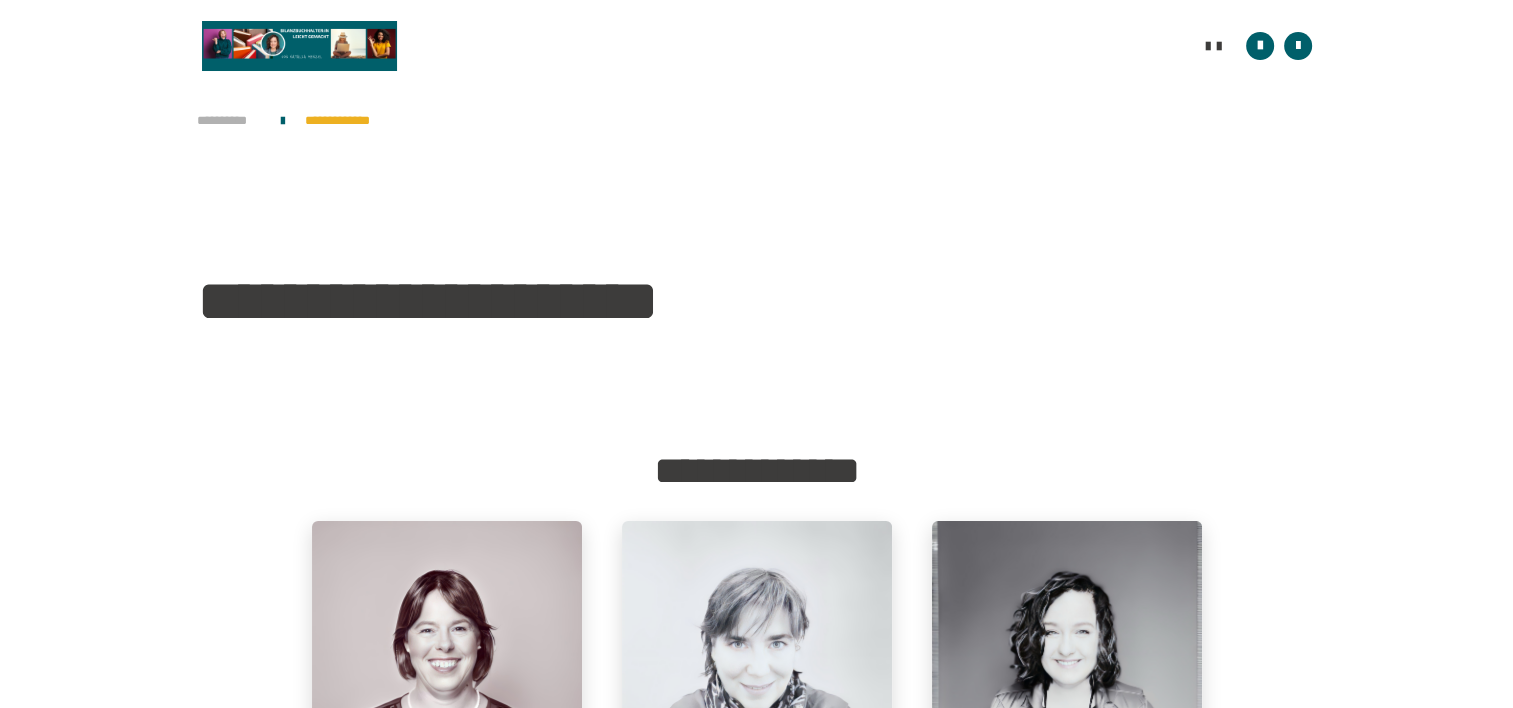 click on "**********" at bounding box center [229, 121] 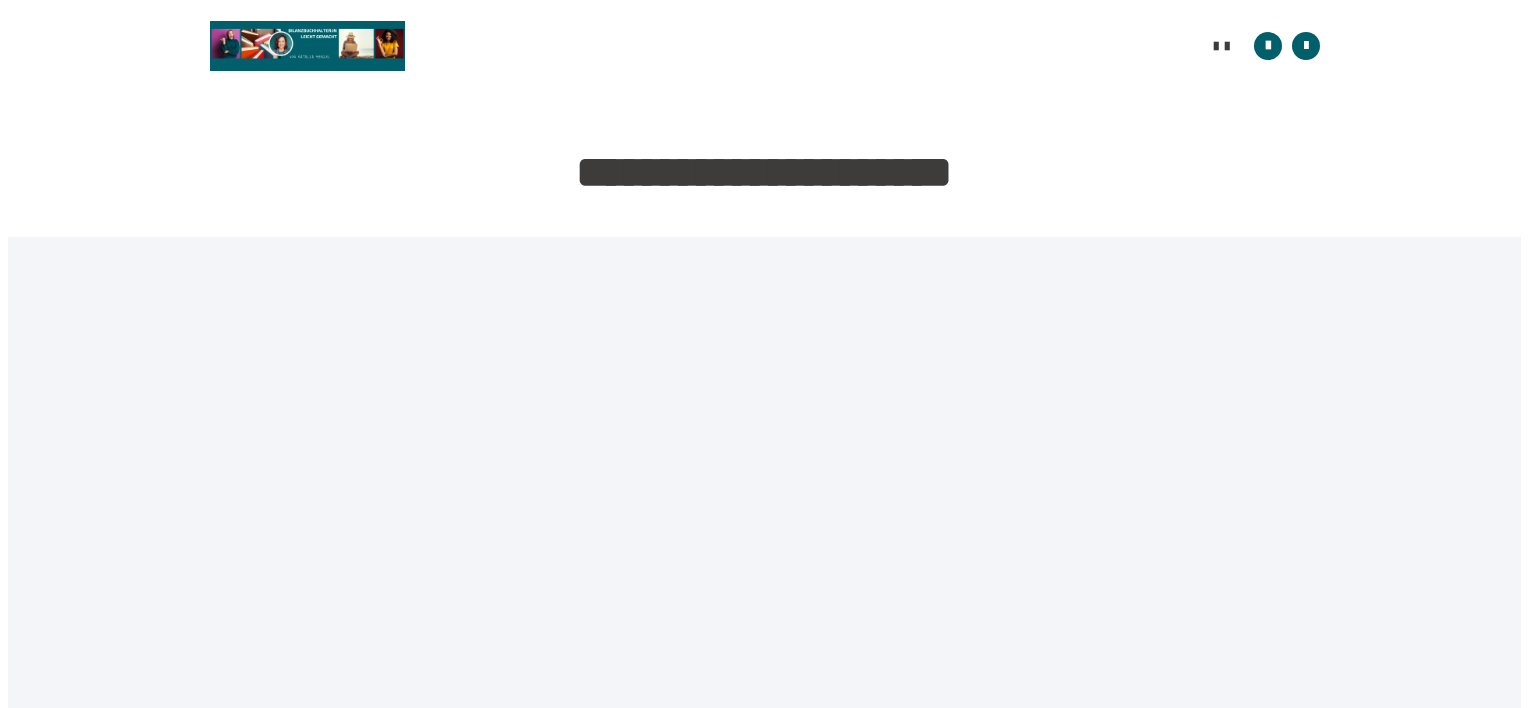 scroll, scrollTop: 0, scrollLeft: 0, axis: both 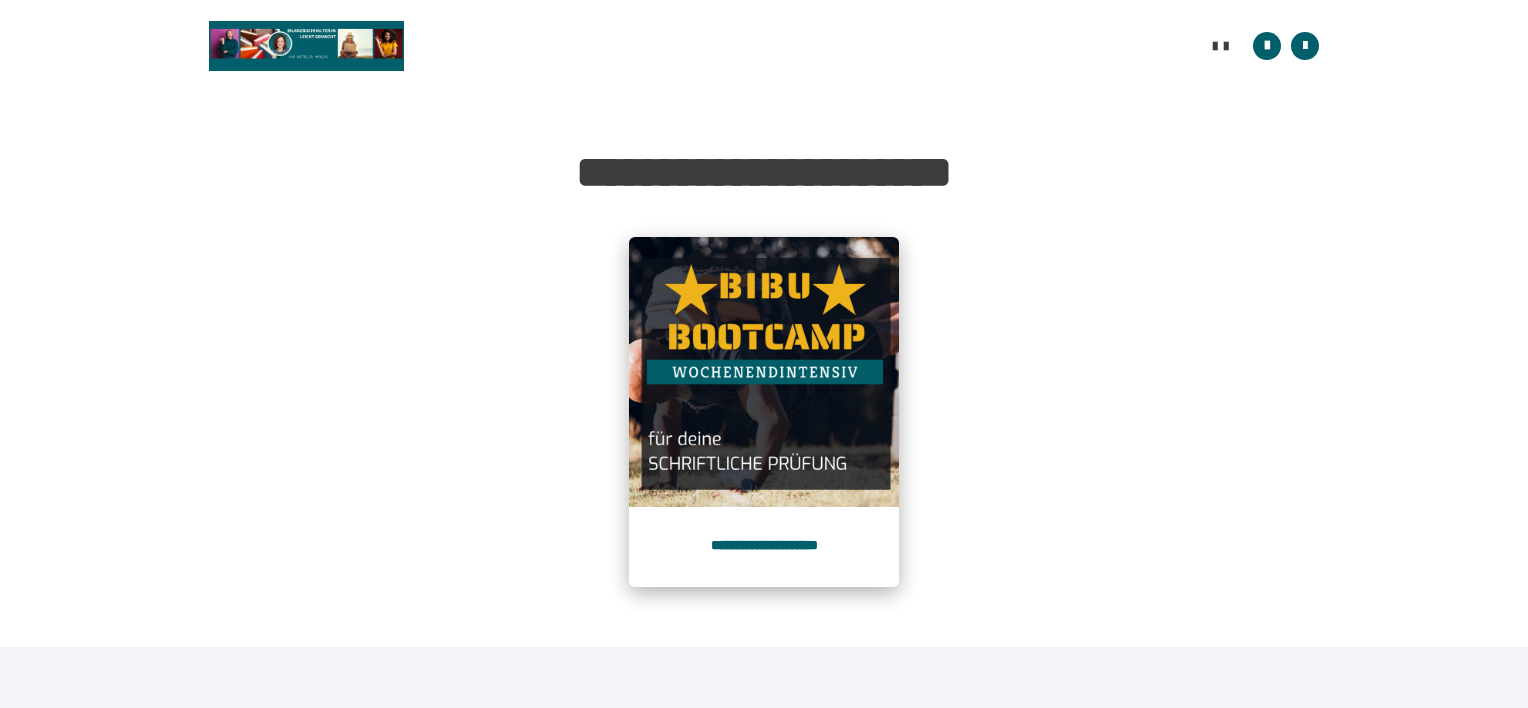 click on "**********" at bounding box center (764, 547) 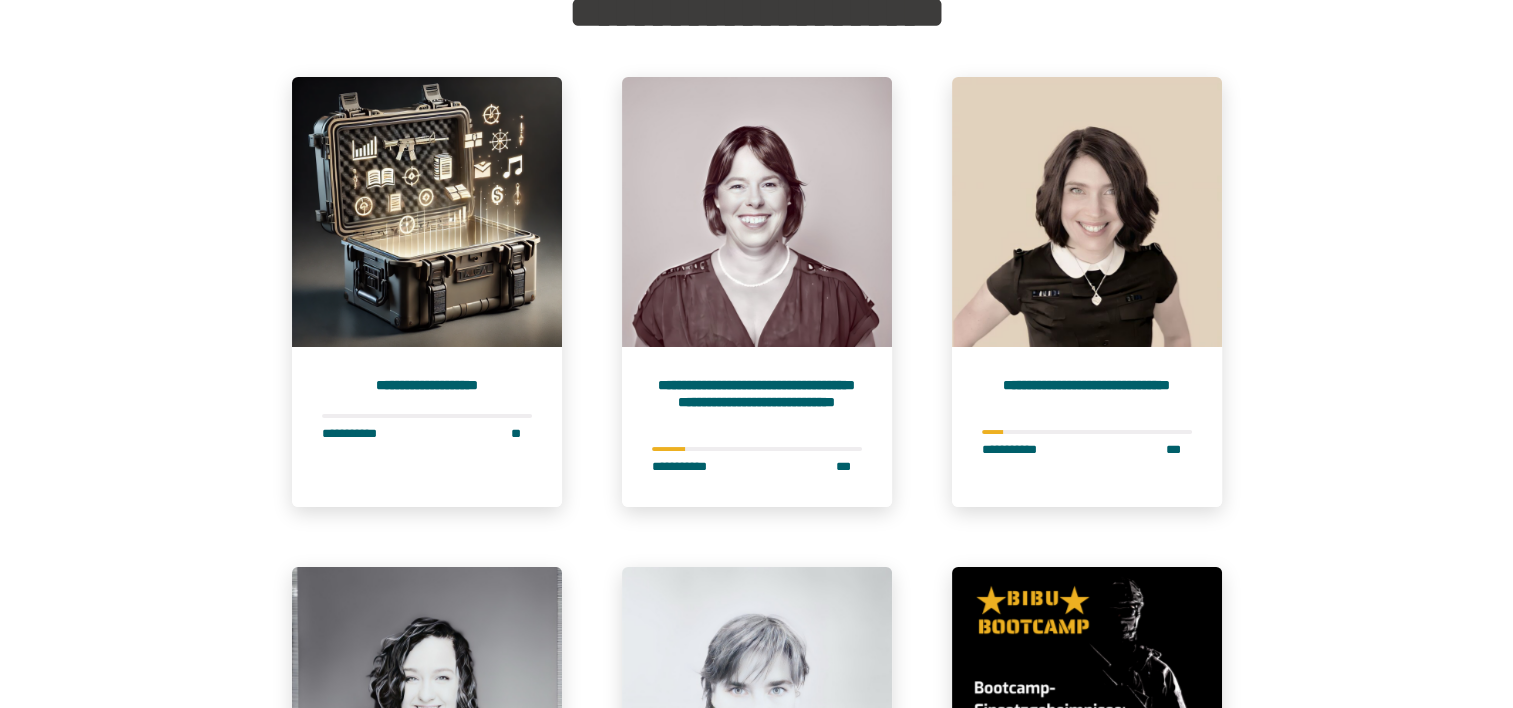 scroll, scrollTop: 200, scrollLeft: 0, axis: vertical 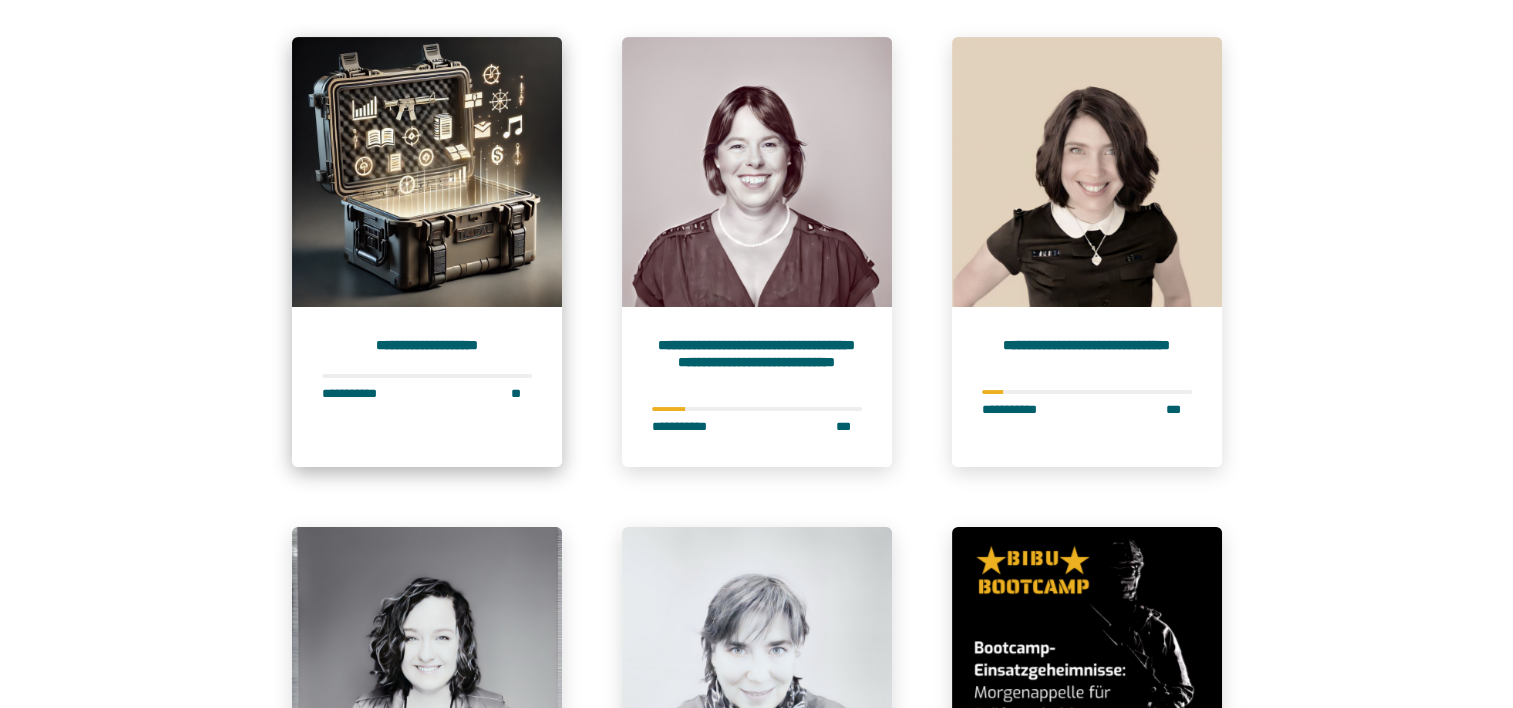click at bounding box center [427, 172] 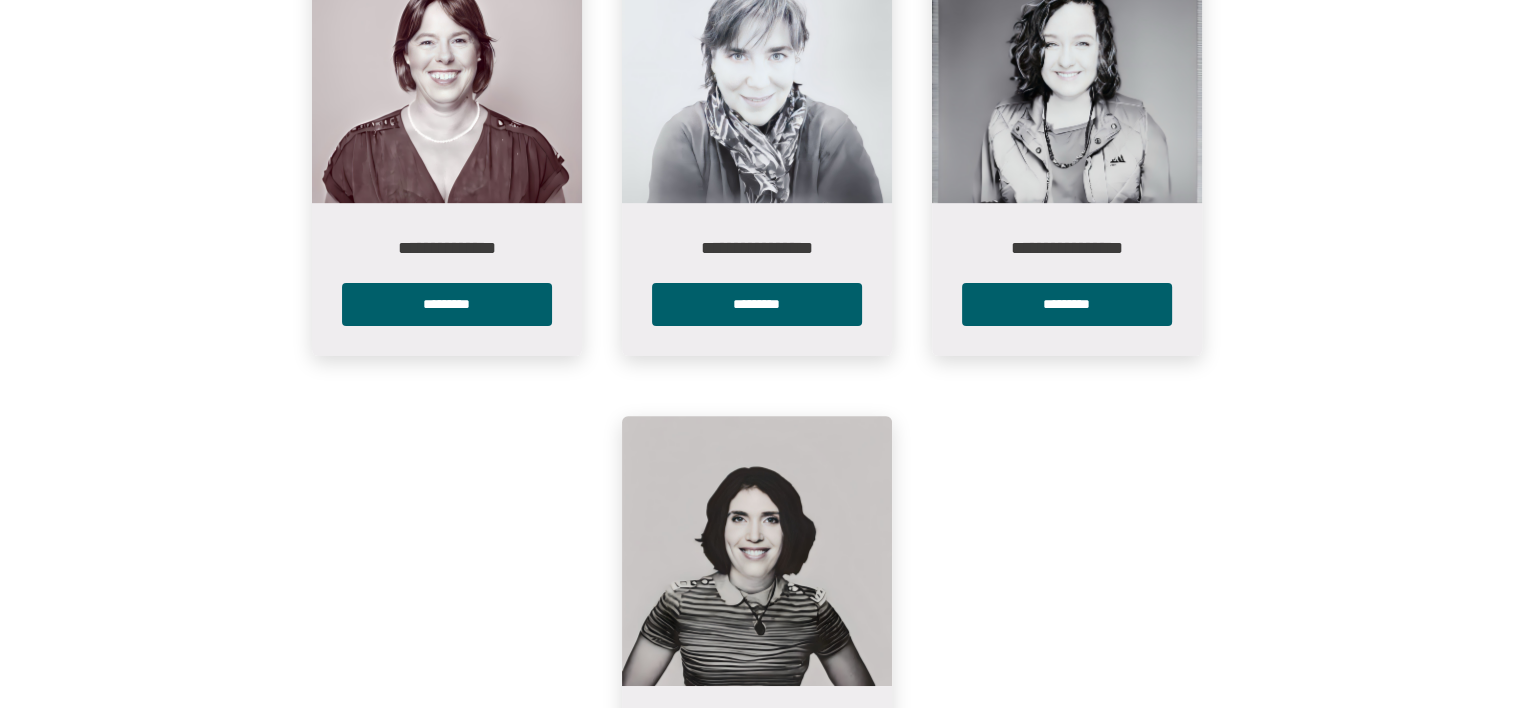 scroll, scrollTop: 628, scrollLeft: 0, axis: vertical 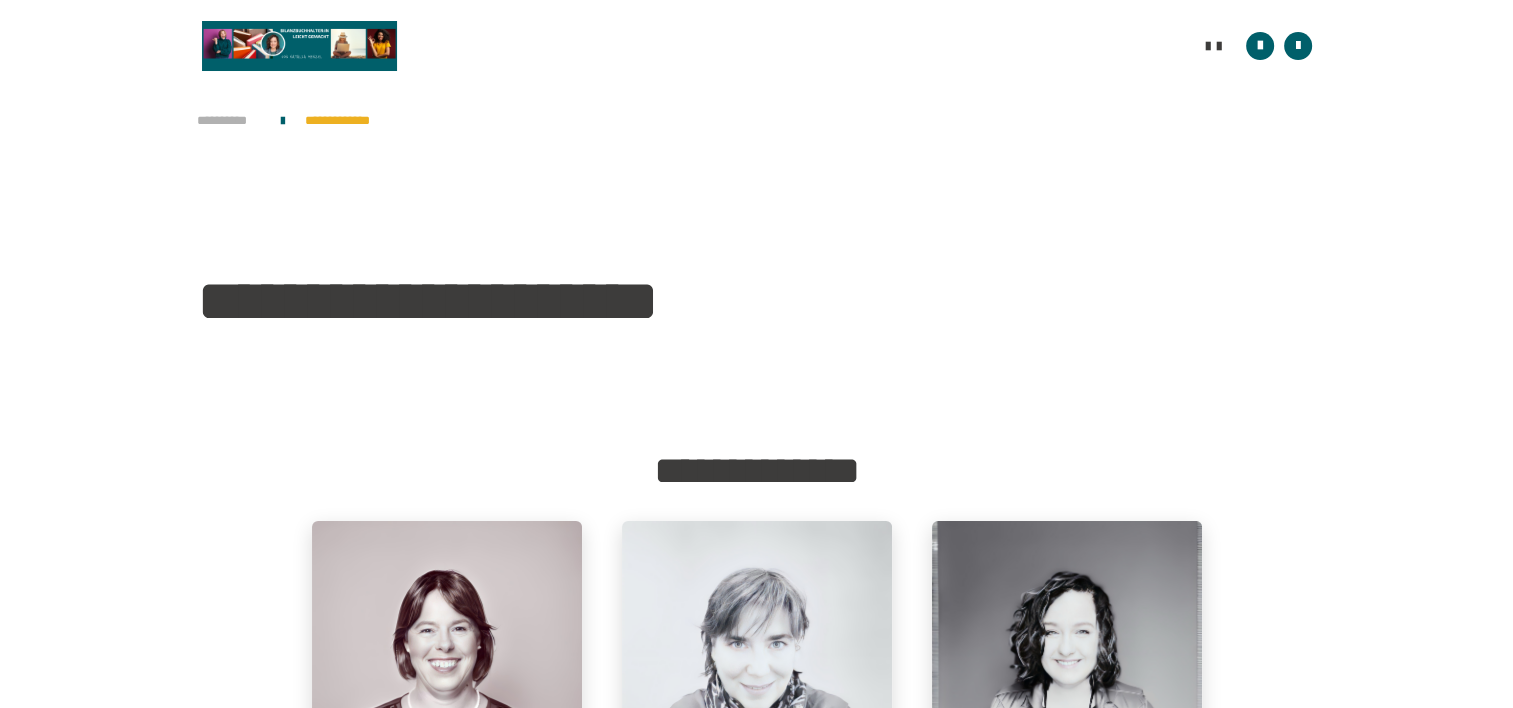 click on "**********" at bounding box center (229, 121) 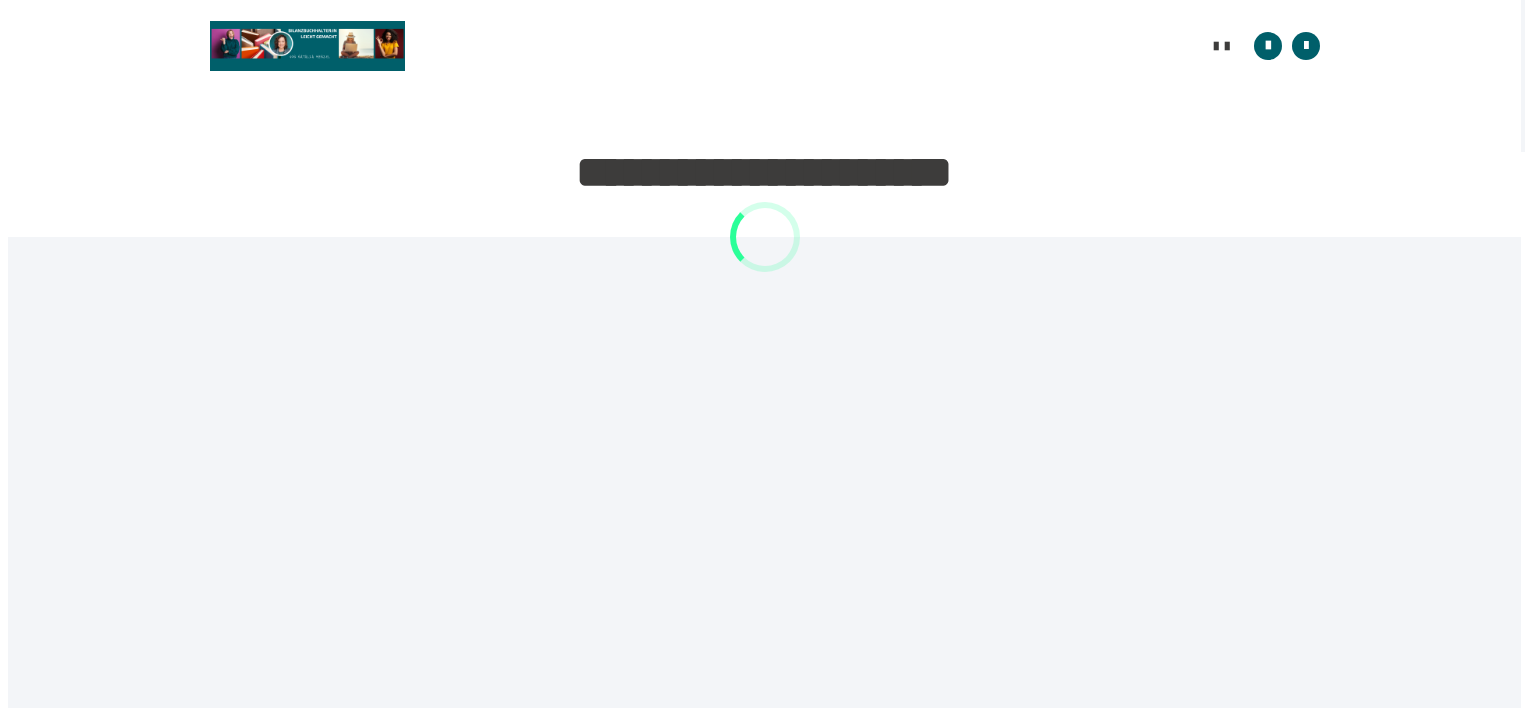 scroll, scrollTop: 0, scrollLeft: 0, axis: both 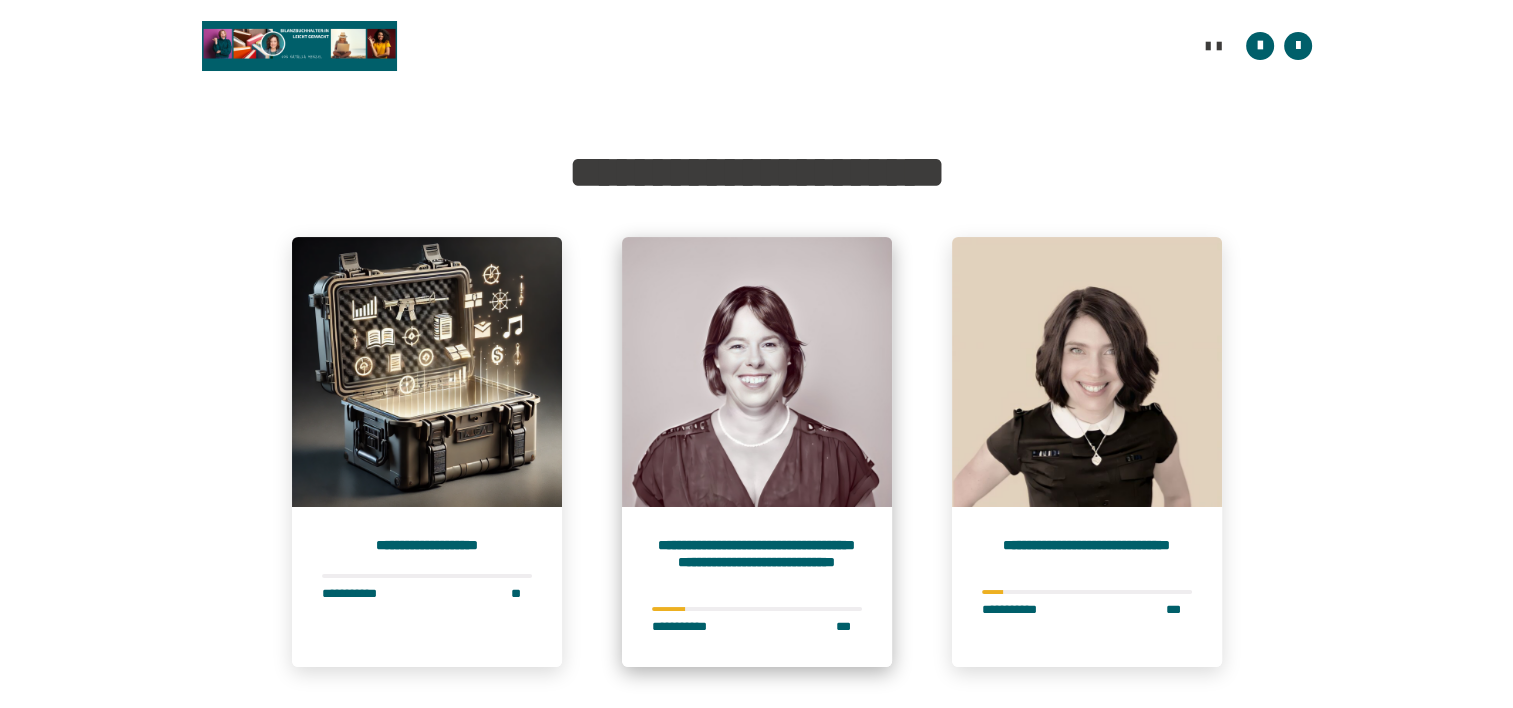 click on "**********" at bounding box center (757, 562) 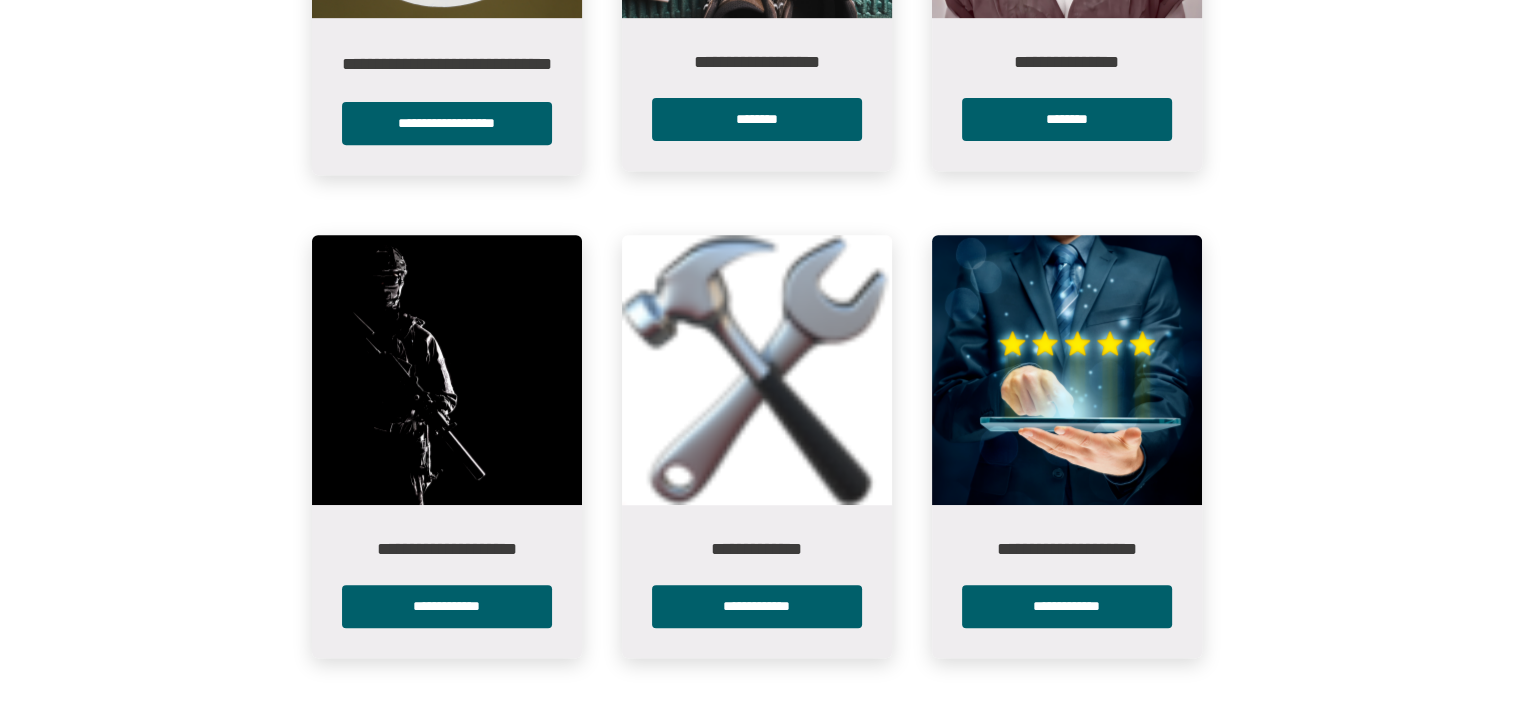 scroll, scrollTop: 812, scrollLeft: 0, axis: vertical 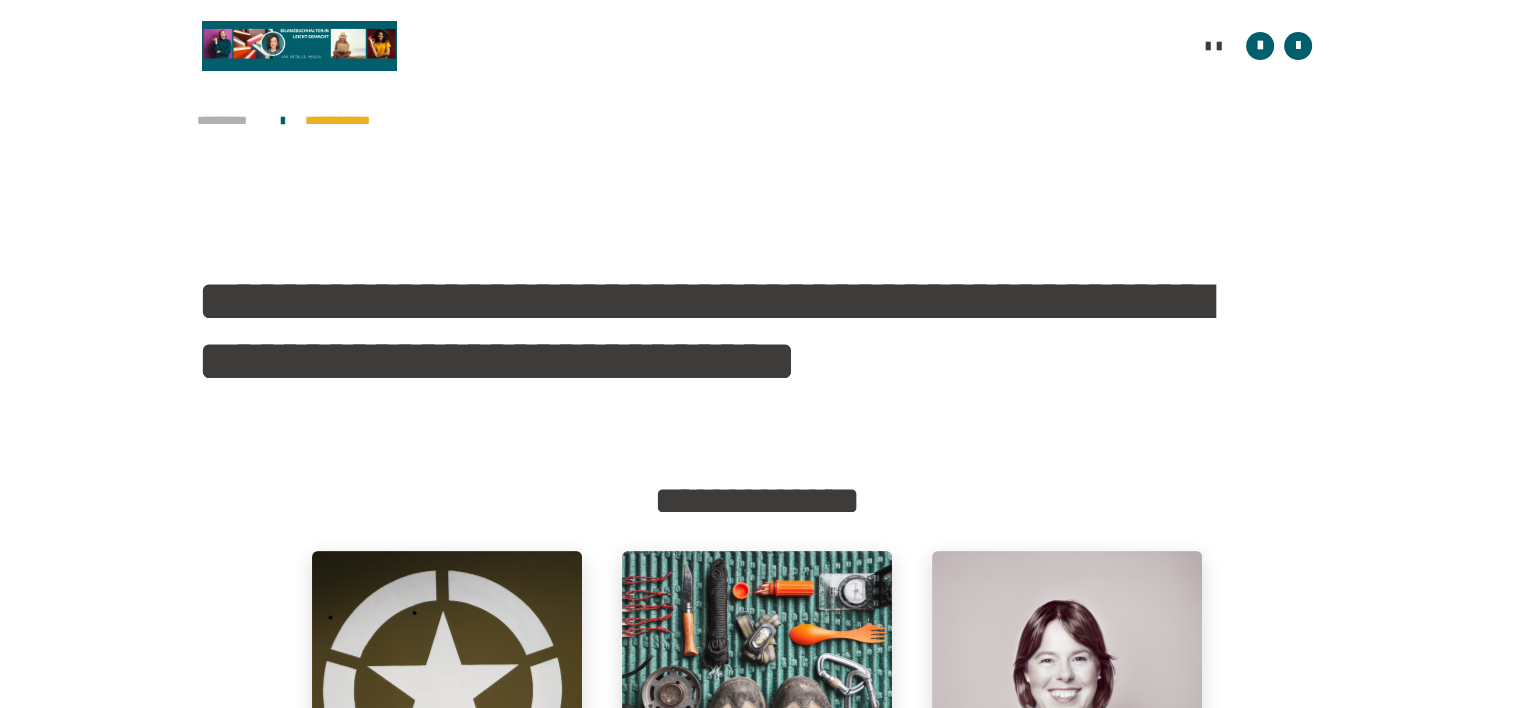 click on "**********" at bounding box center (229, 121) 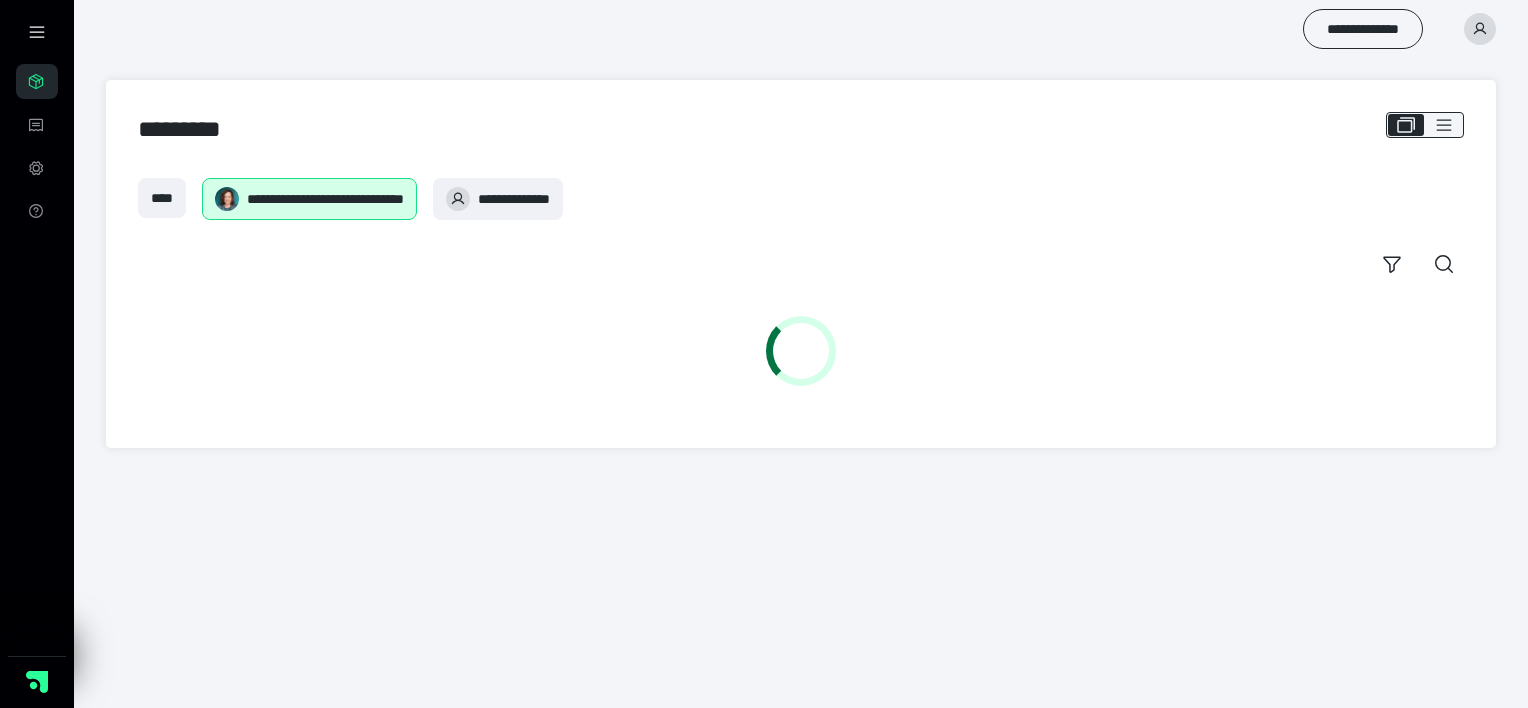 scroll, scrollTop: 0, scrollLeft: 0, axis: both 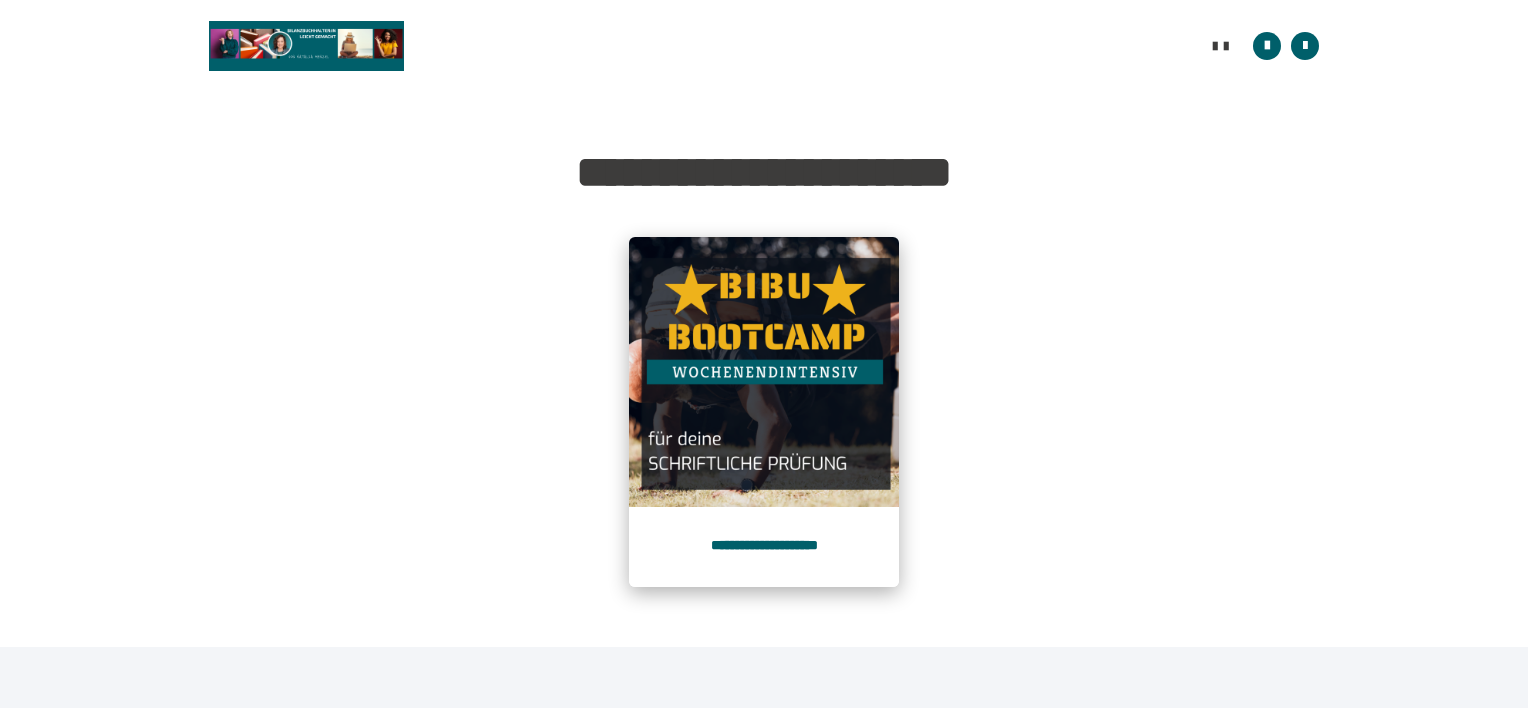 click at bounding box center [764, 372] 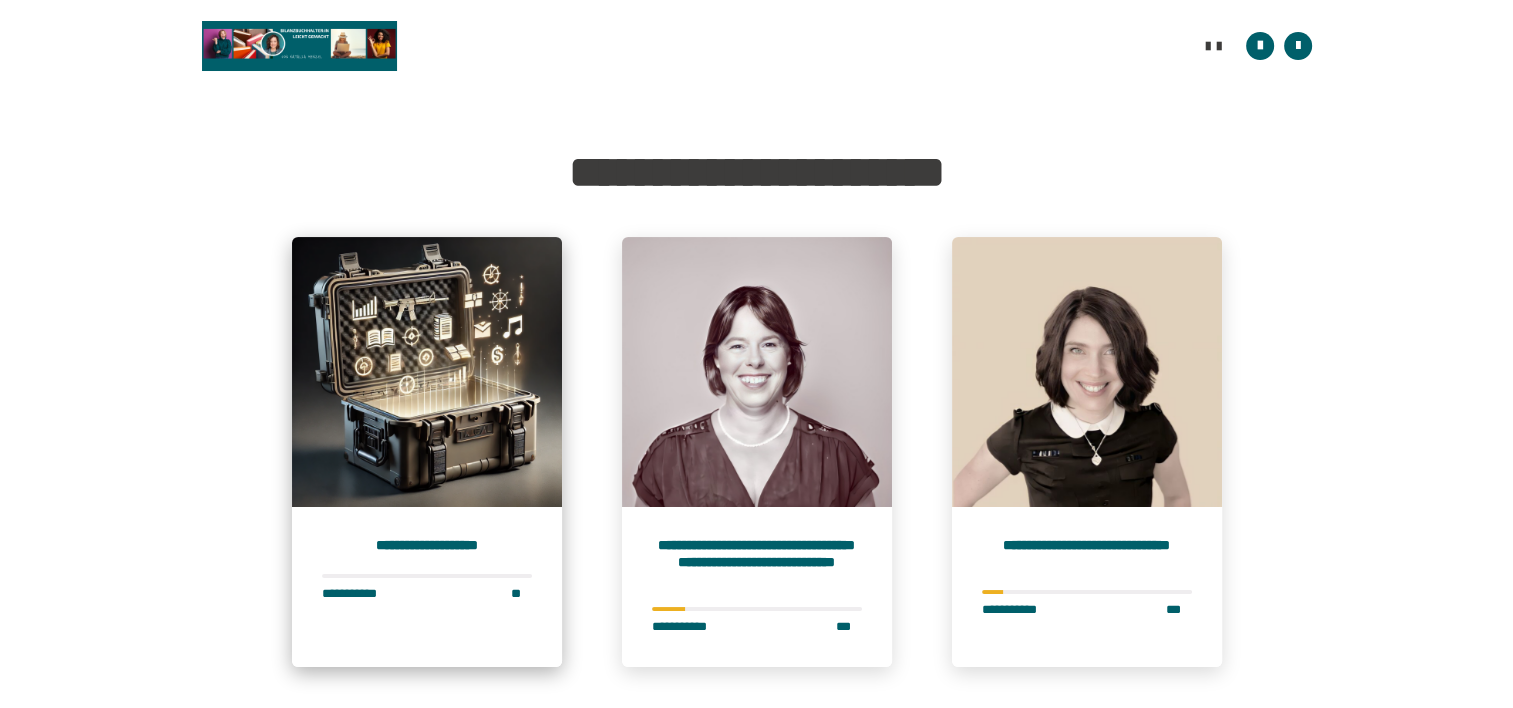 click at bounding box center (427, 372) 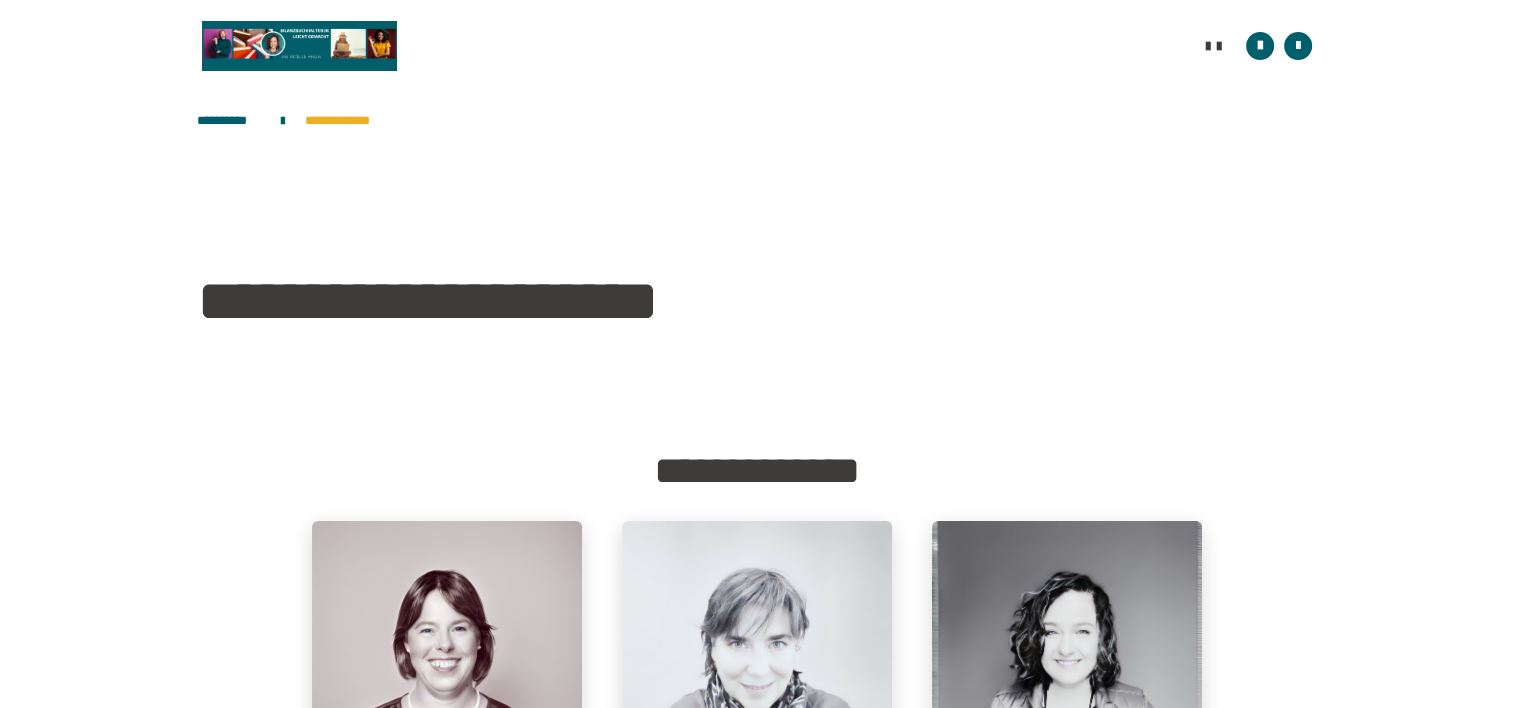 click on "[FIRST] [LAST] [FIRST] [LAST] [EMAIL] [LAST] [LAST] [FIRST] [LAST] [FIRST] [LAST] [FIRST] [LAST] [FIRST]" at bounding box center (756, 743) 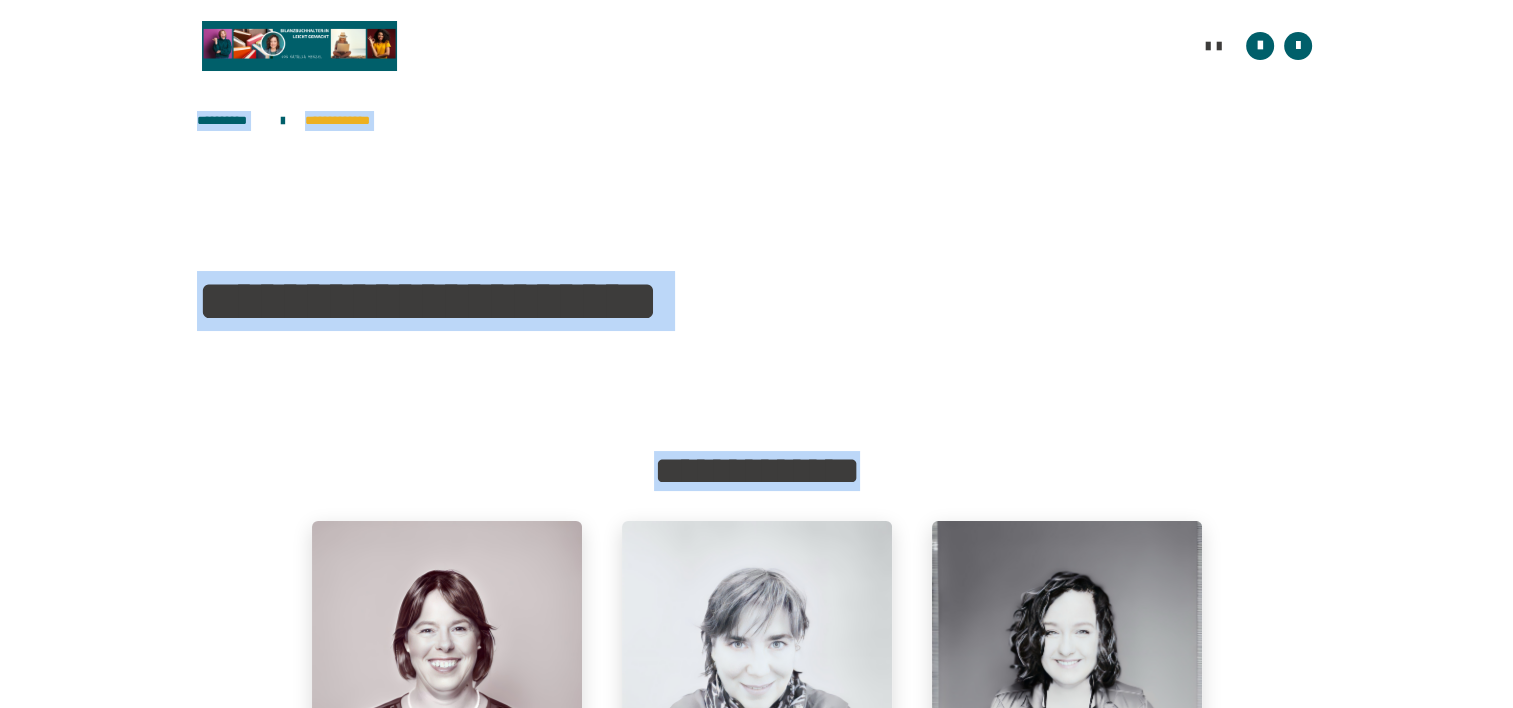 drag, startPoint x: 1512, startPoint y: 261, endPoint x: 1495, endPoint y: 413, distance: 152.94771 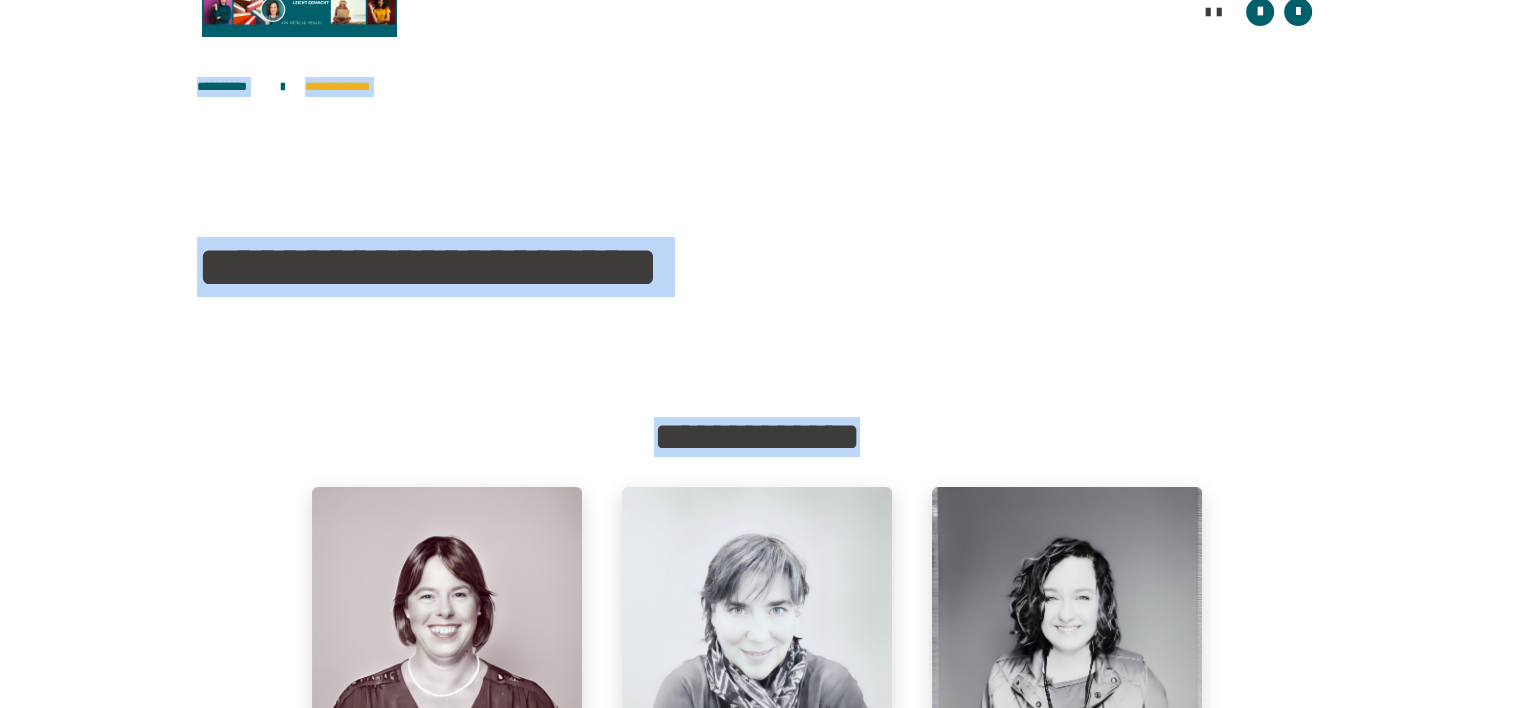 scroll, scrollTop: 0, scrollLeft: 0, axis: both 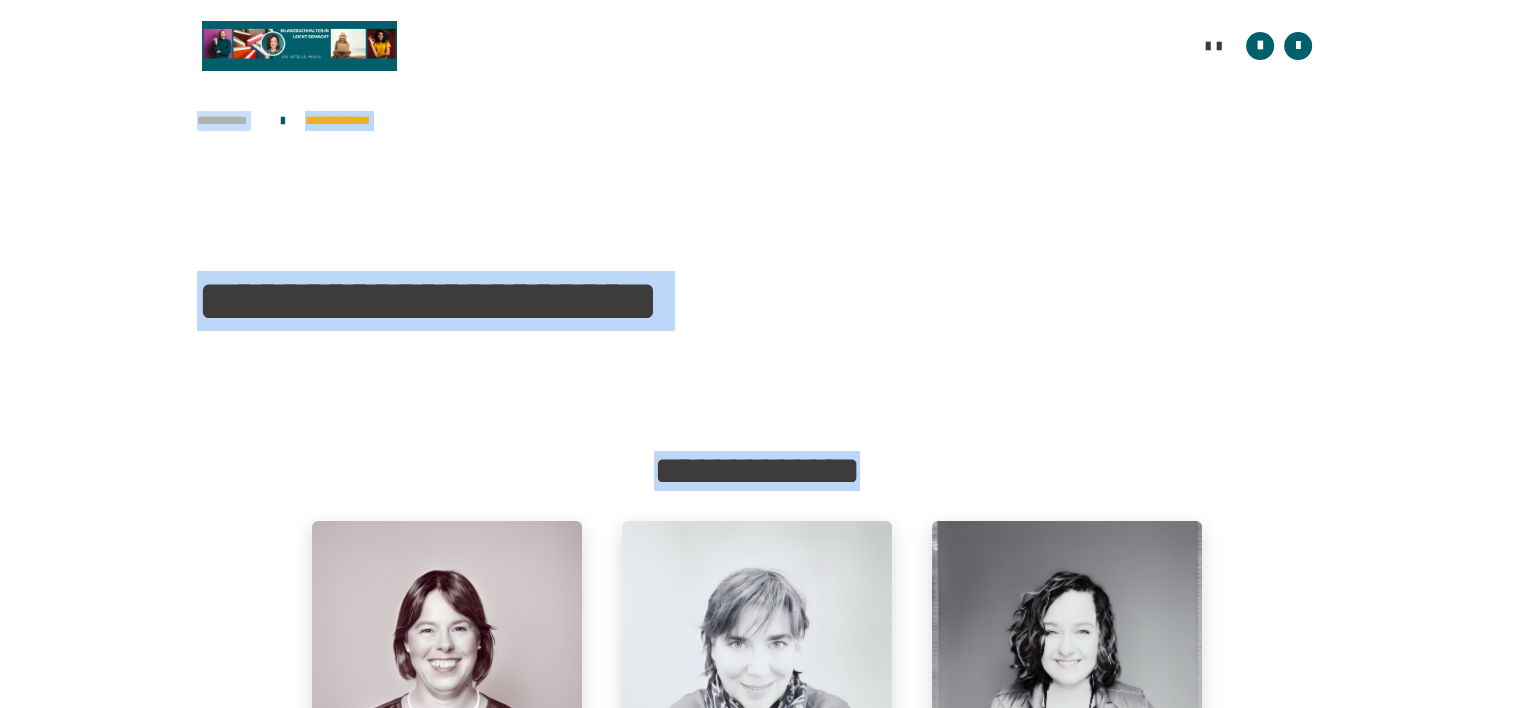 click on "**********" at bounding box center [229, 121] 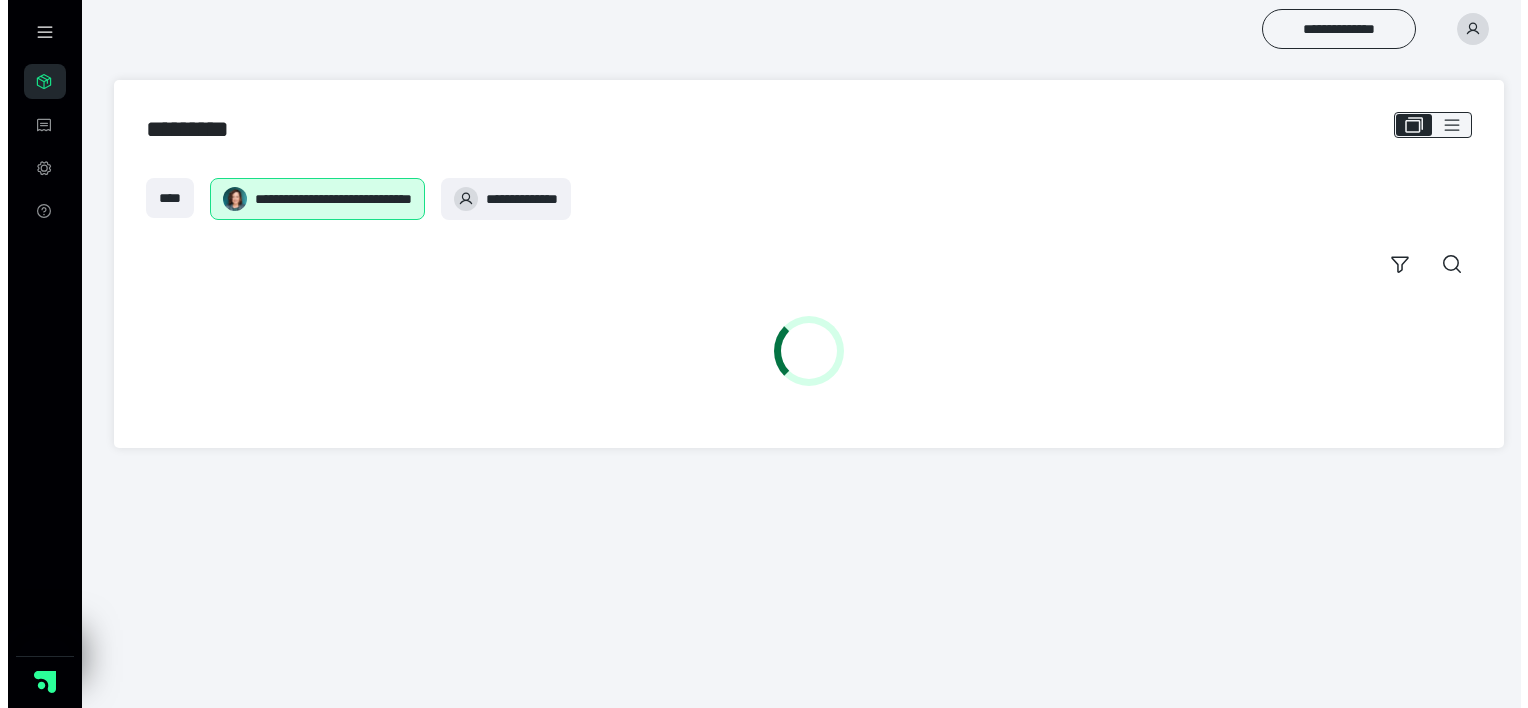 scroll, scrollTop: 0, scrollLeft: 0, axis: both 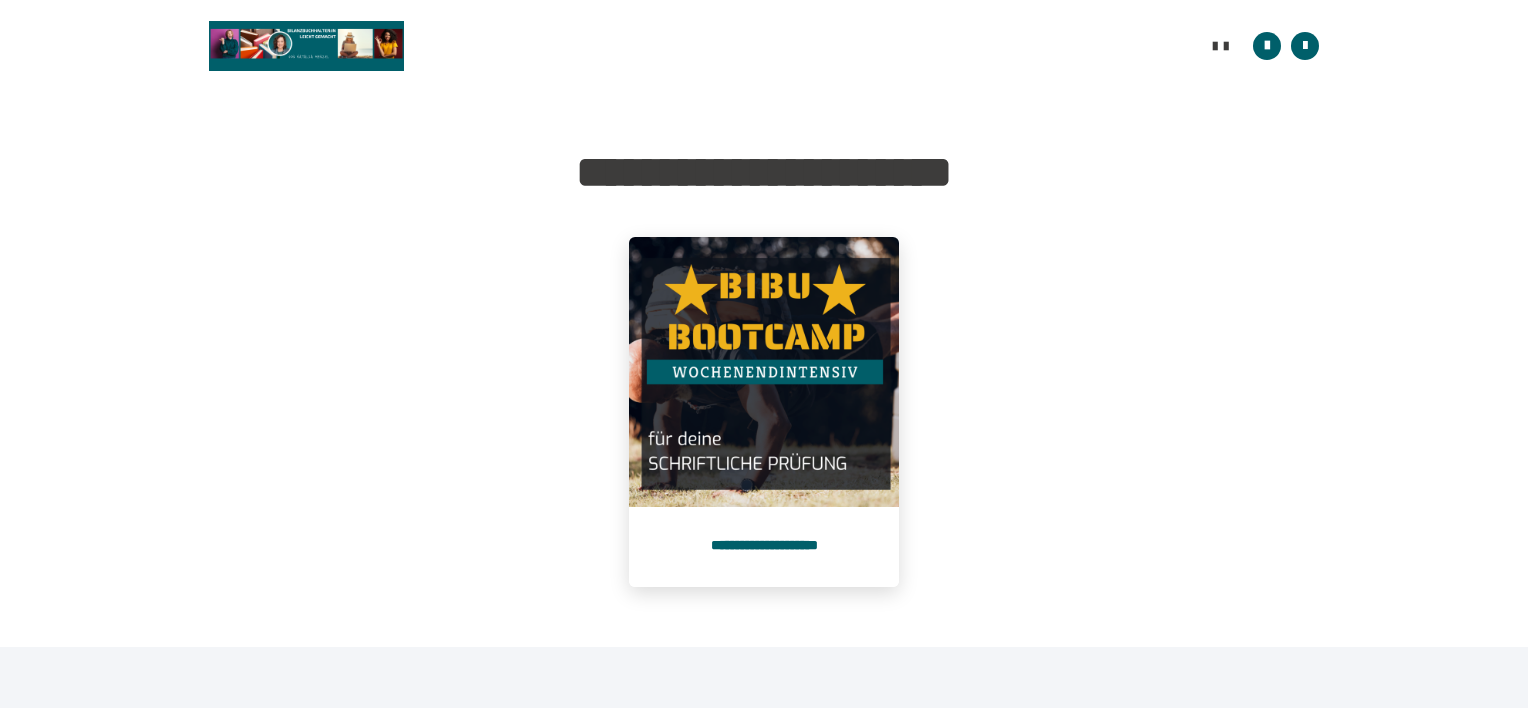 click at bounding box center [306, 46] 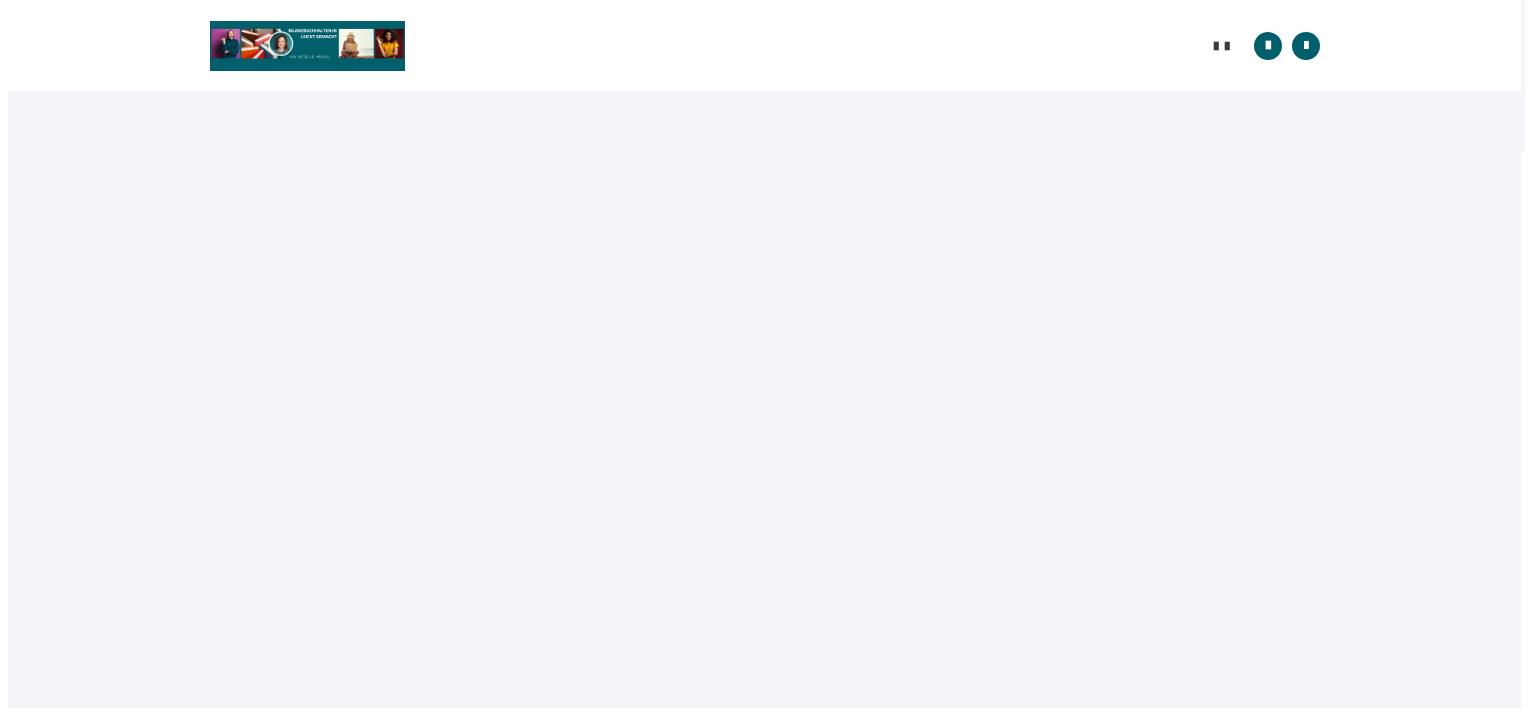 scroll, scrollTop: 0, scrollLeft: 0, axis: both 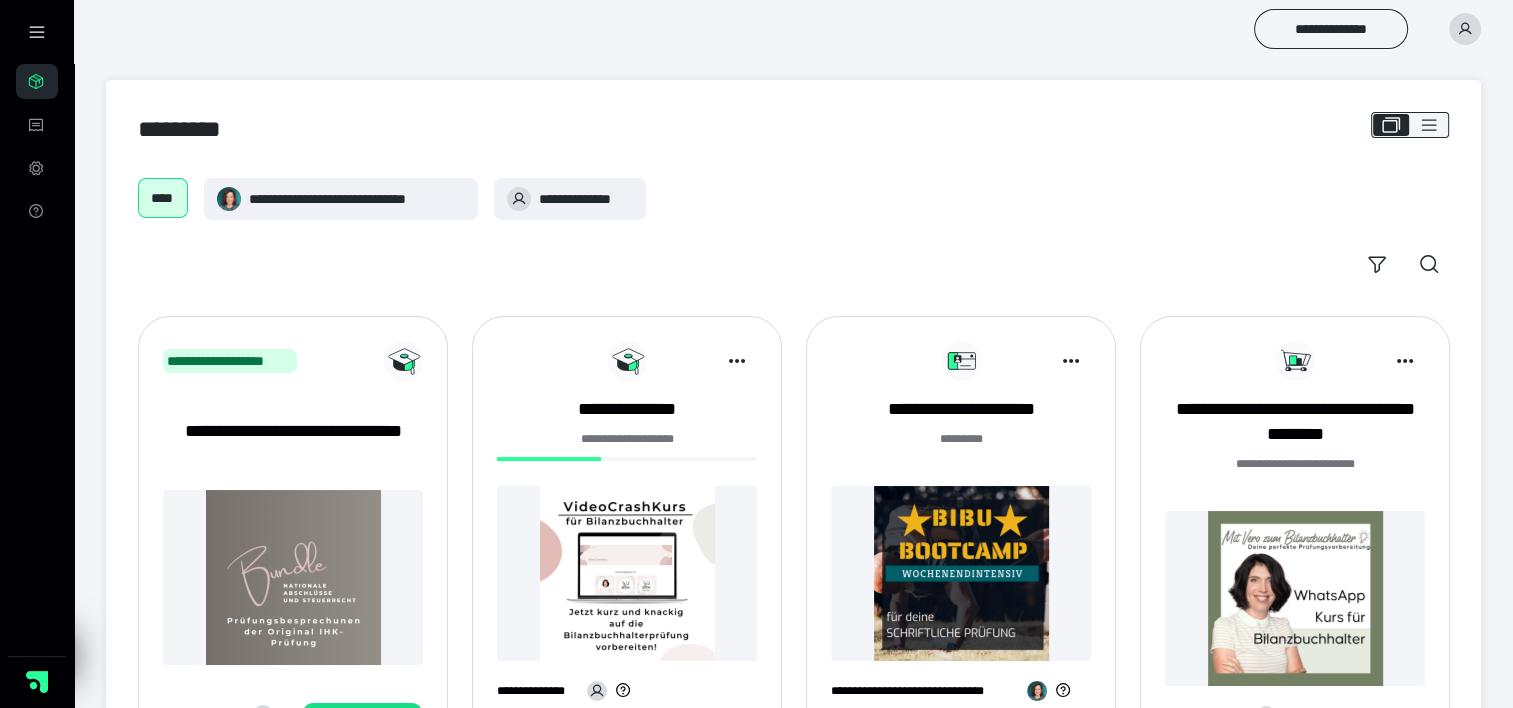 click at bounding box center (37, 32) 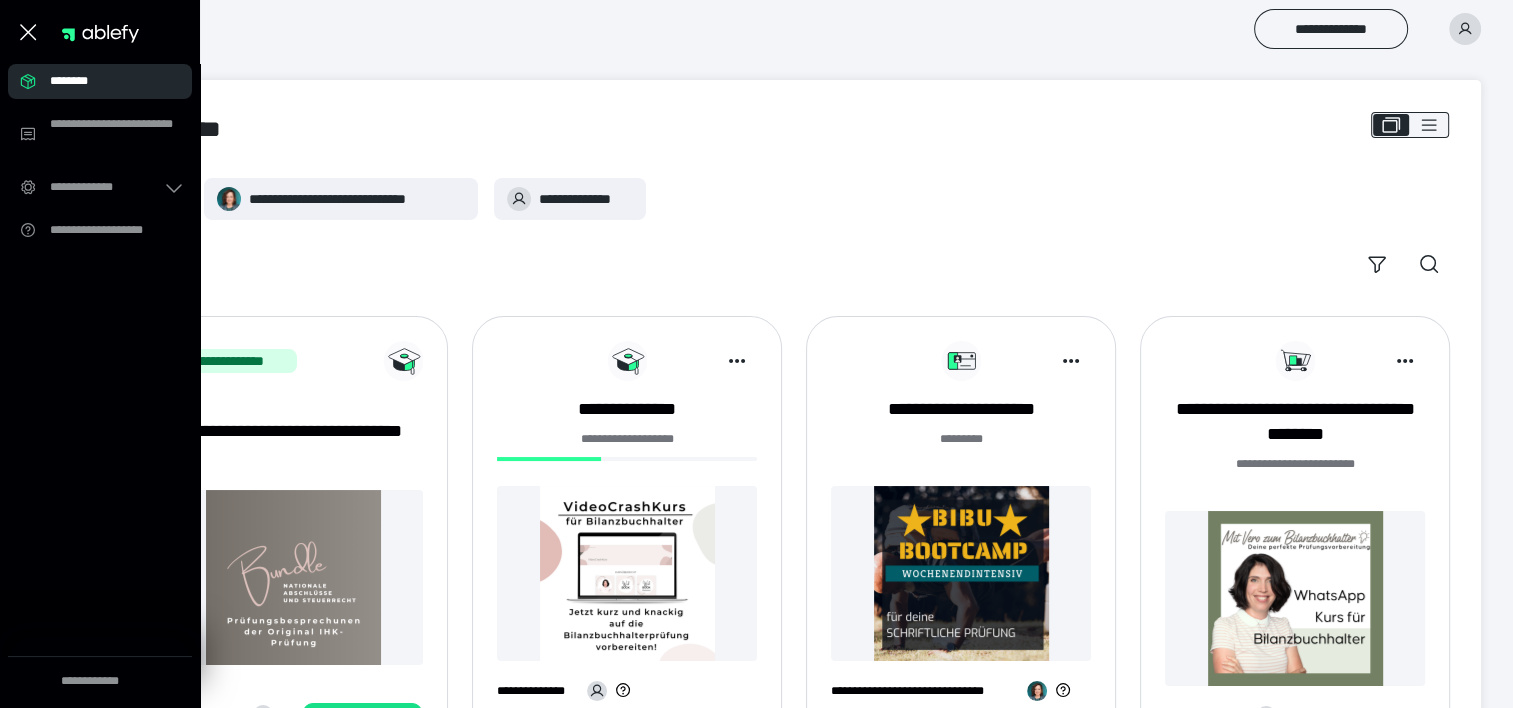 click at bounding box center [961, 573] 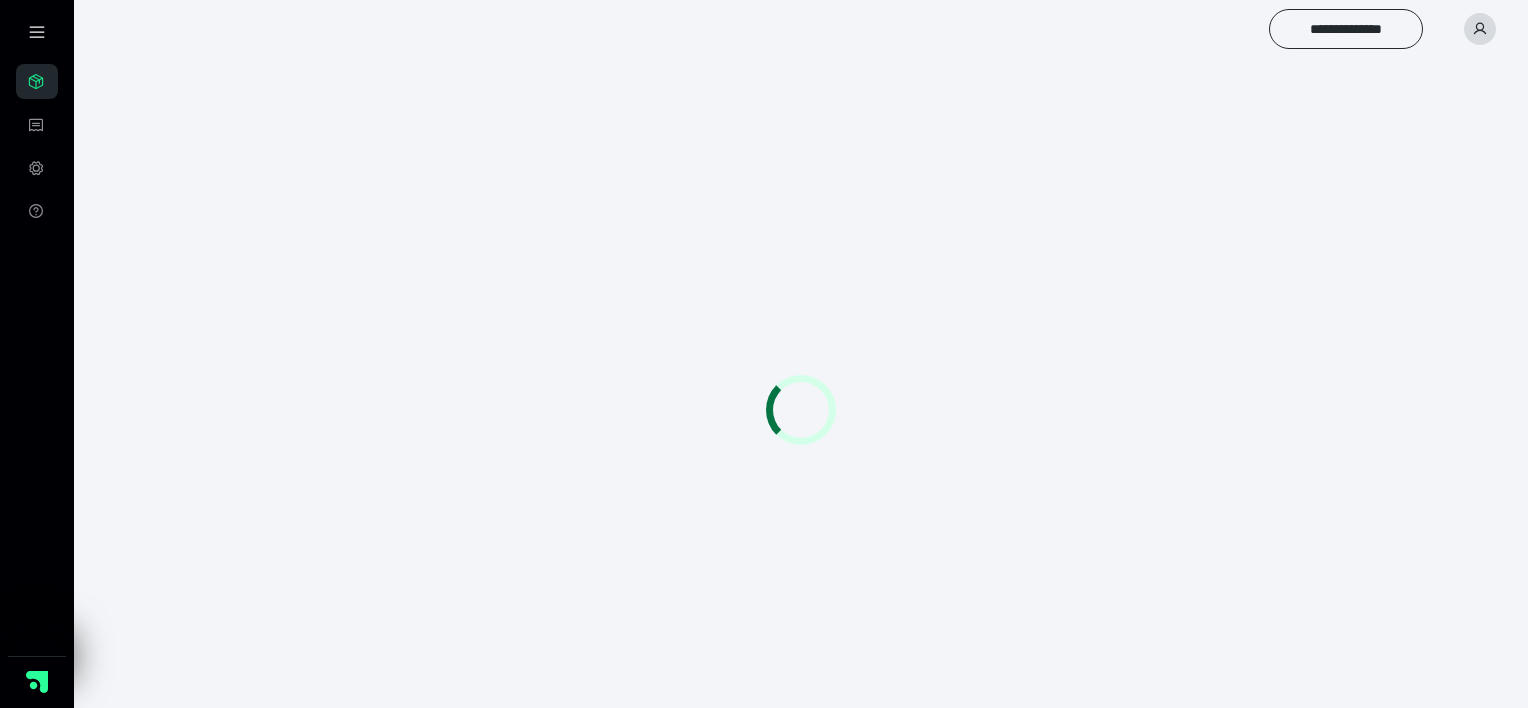 scroll, scrollTop: 0, scrollLeft: 0, axis: both 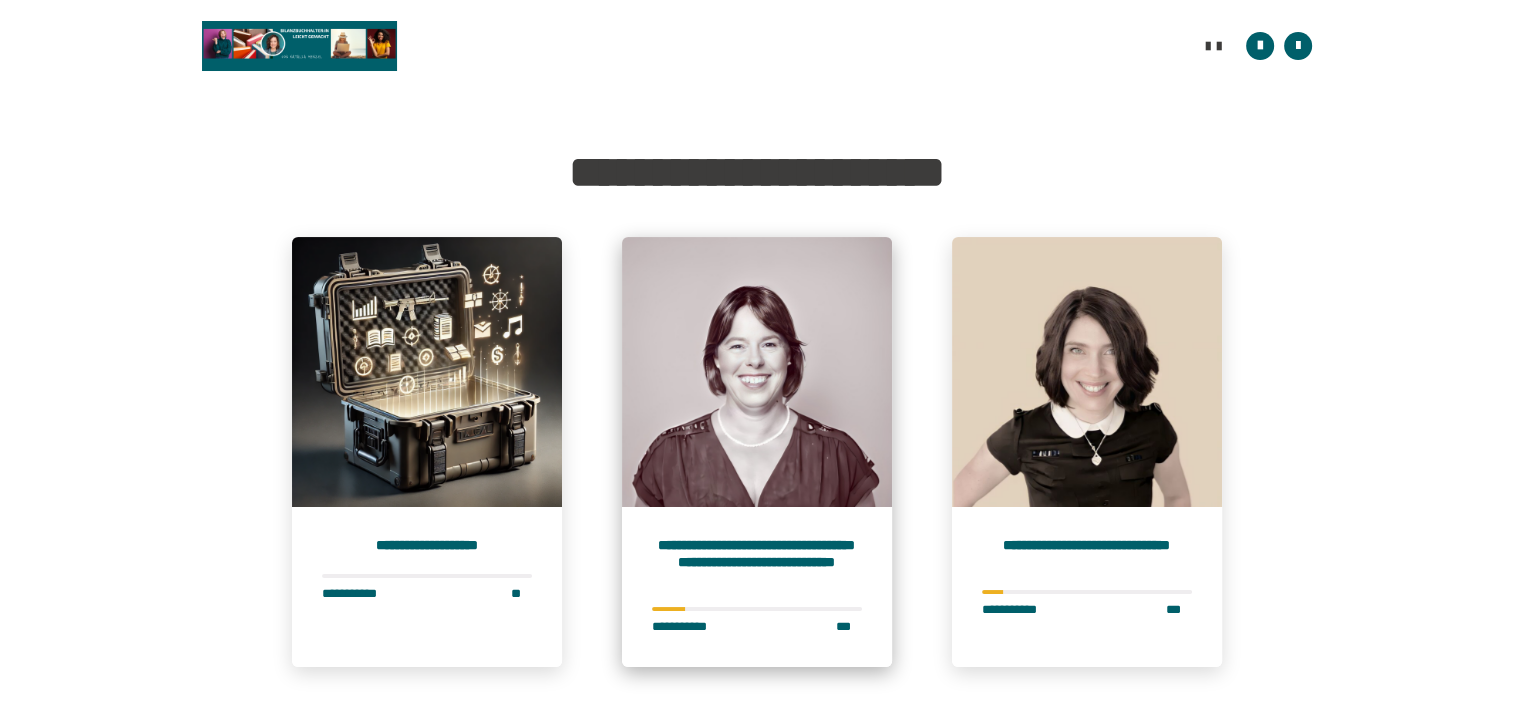 click on "**********" at bounding box center [757, 562] 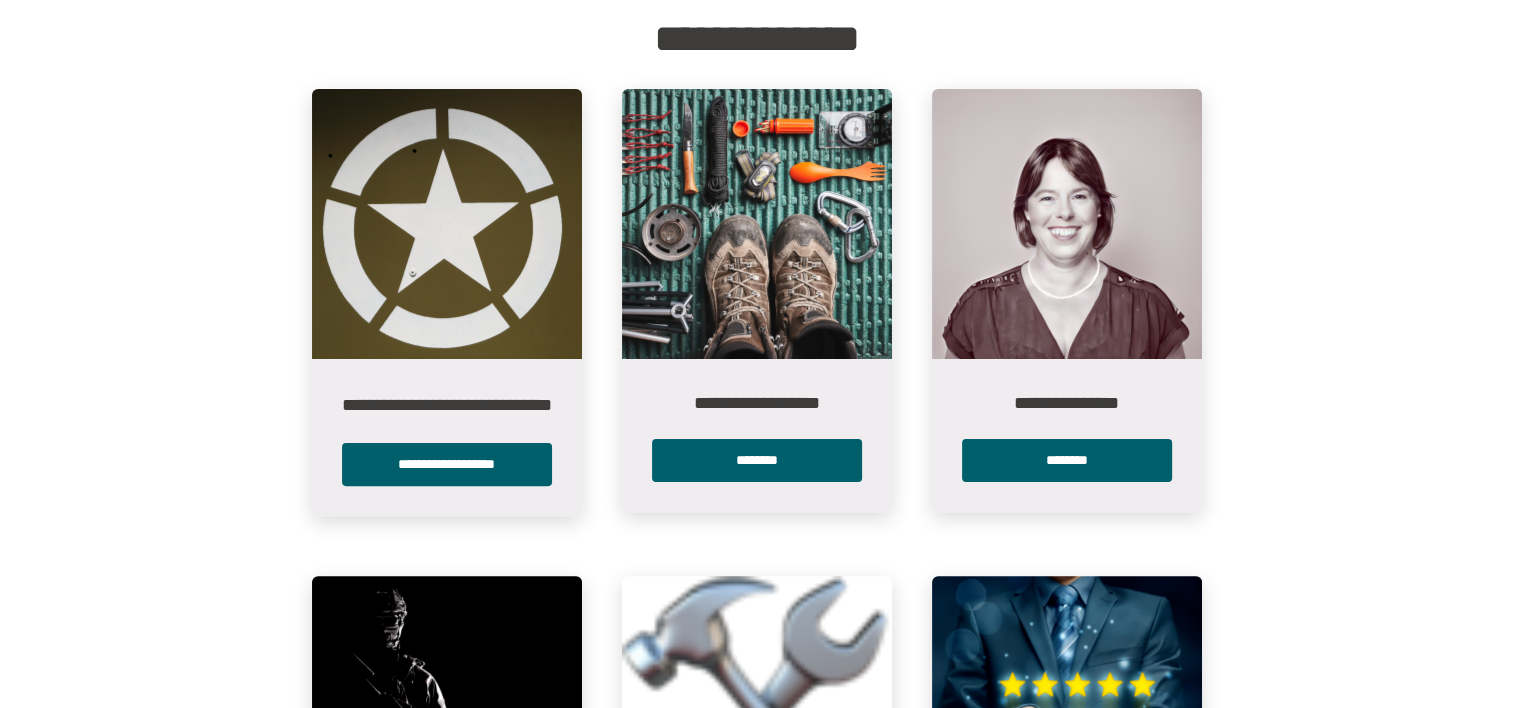 scroll, scrollTop: 480, scrollLeft: 0, axis: vertical 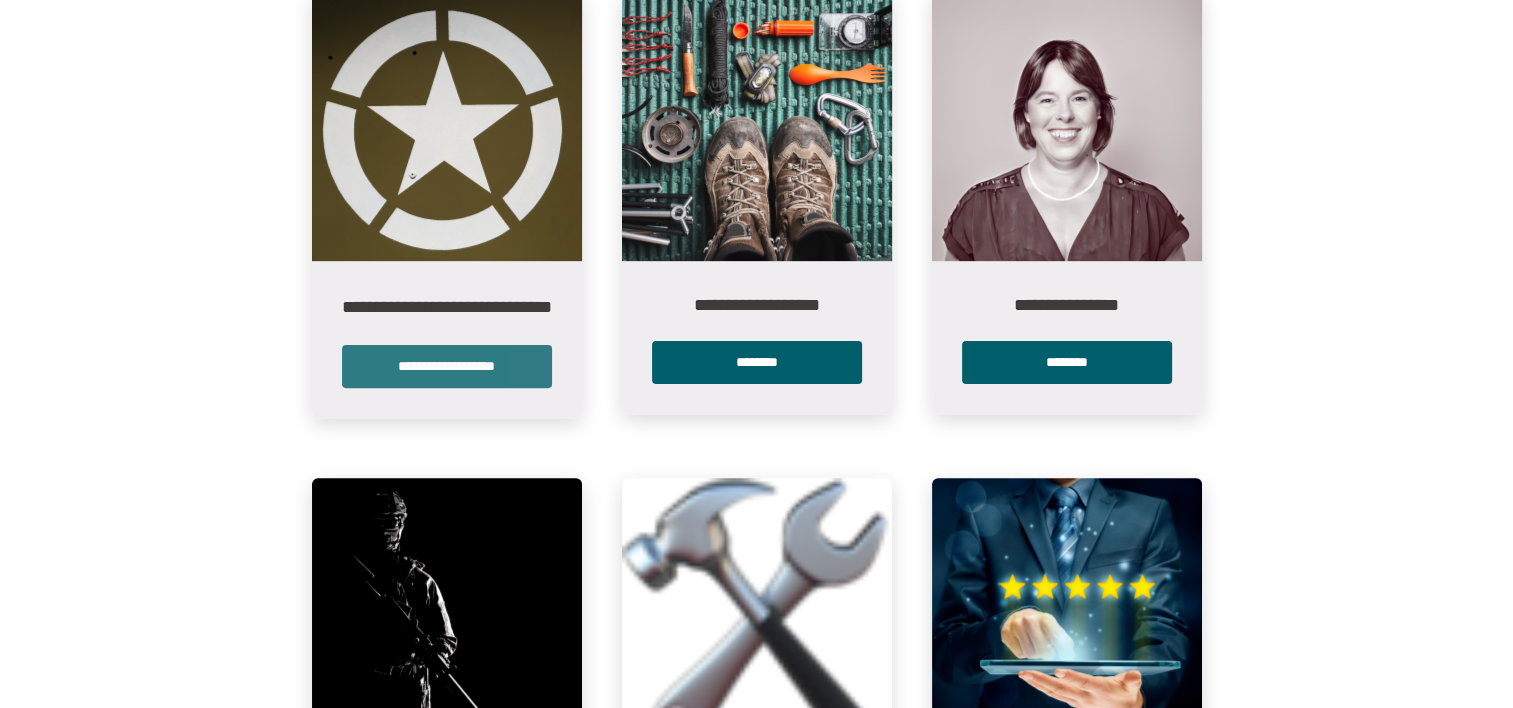 click on "**********" at bounding box center [447, 366] 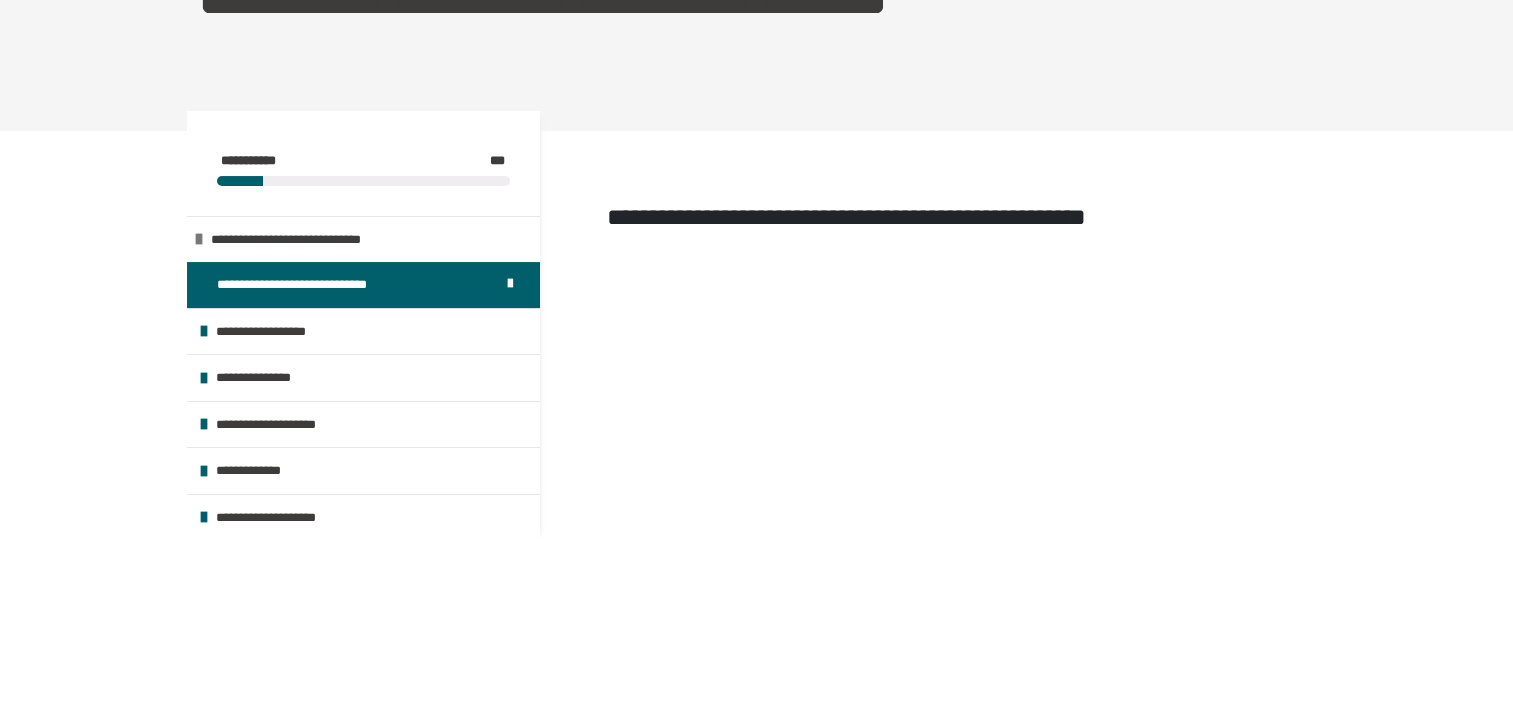 scroll, scrollTop: 280, scrollLeft: 0, axis: vertical 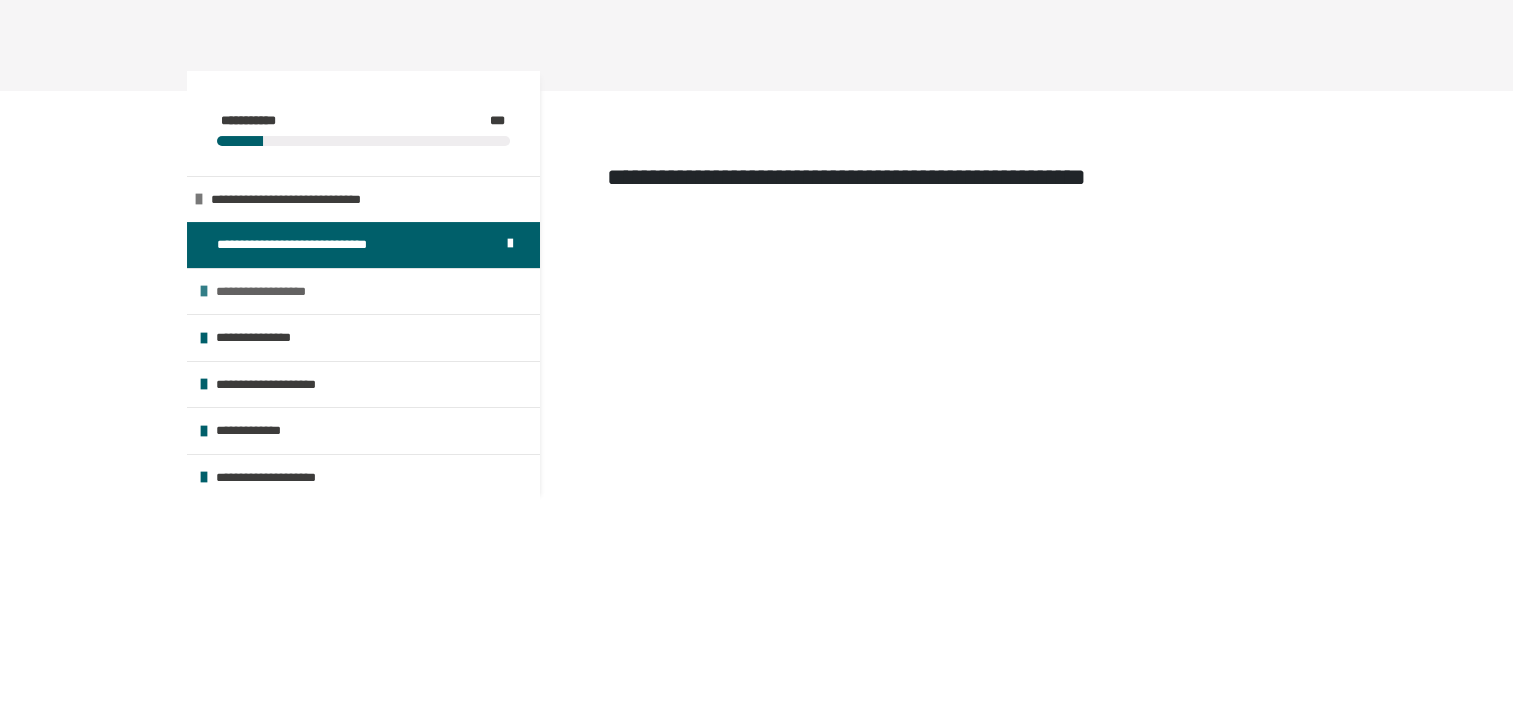 click on "**********" at bounding box center [276, 292] 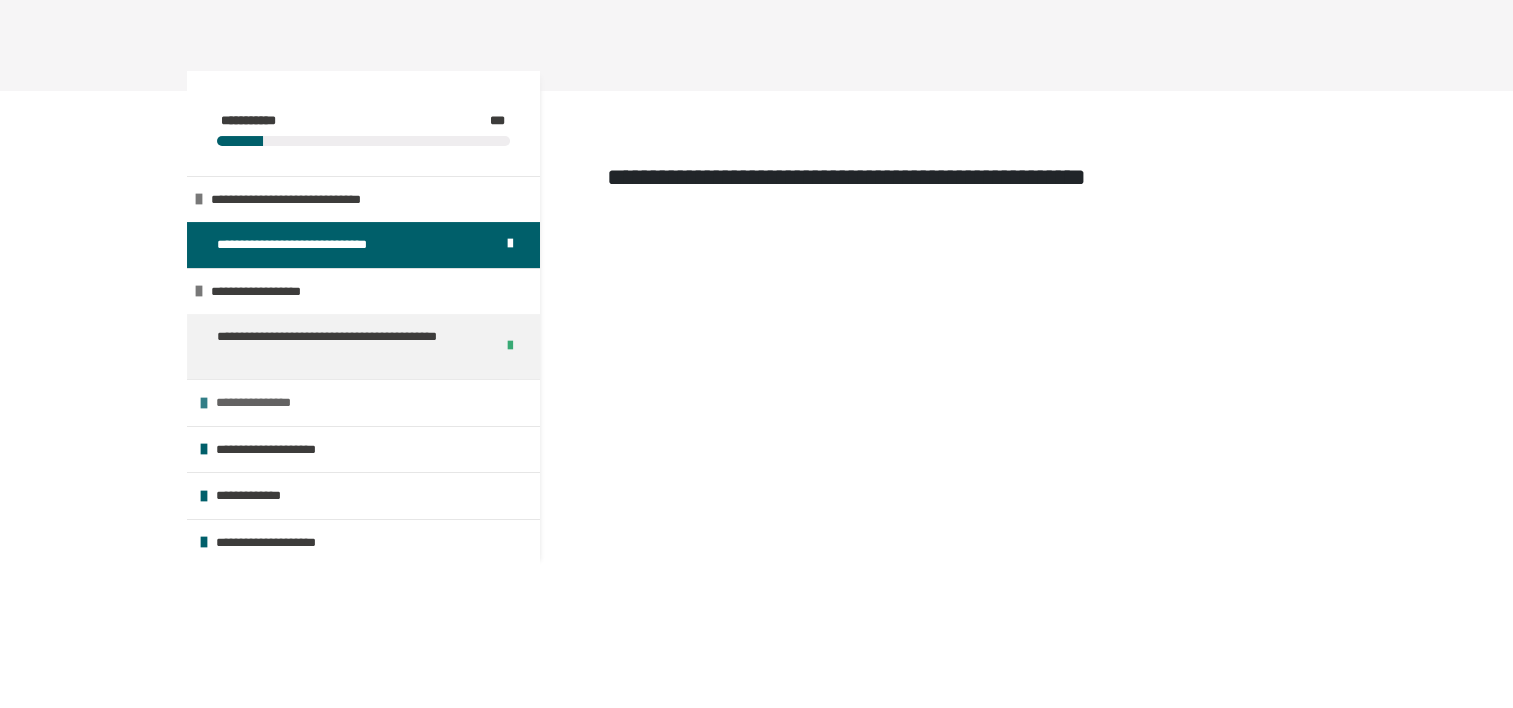 click on "**********" at bounding box center [269, 403] 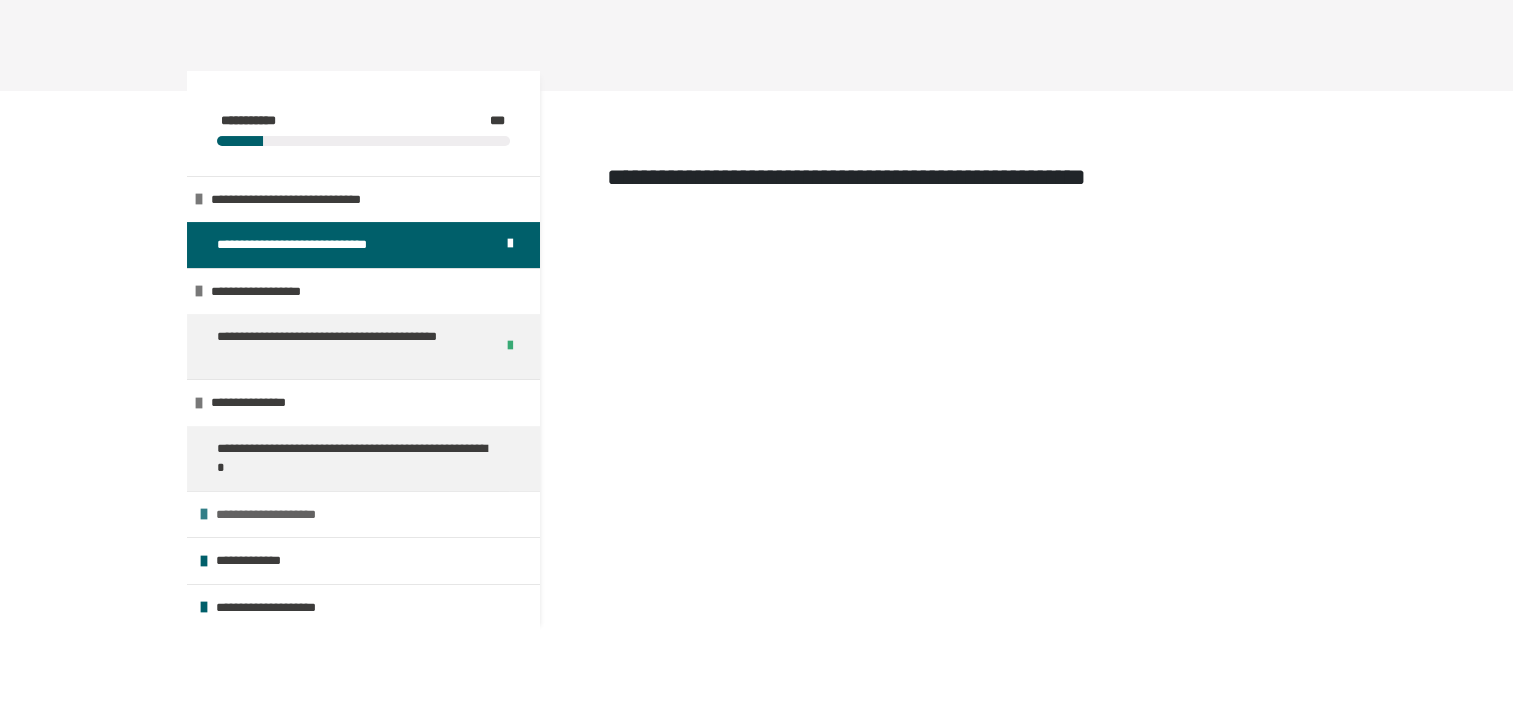 click at bounding box center (204, 514) 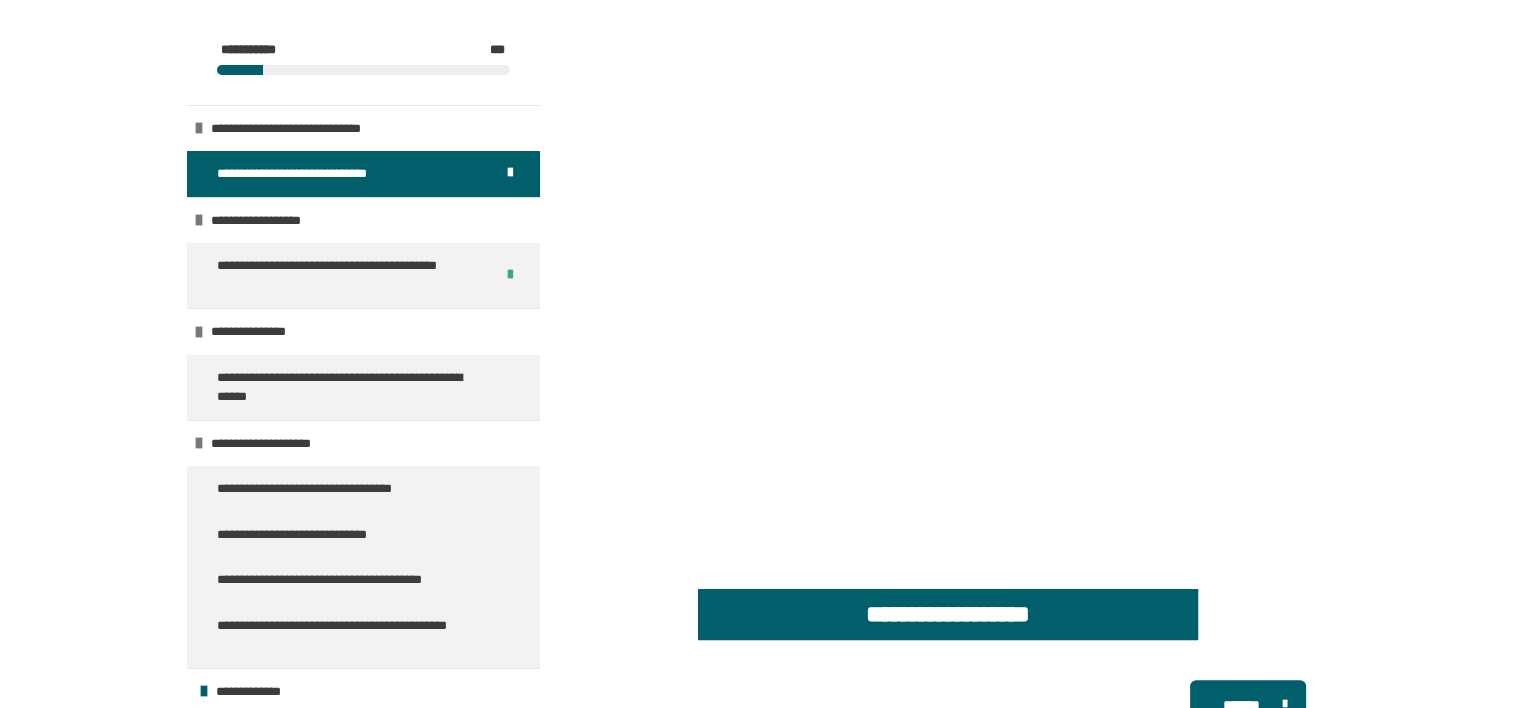 scroll, scrollTop: 480, scrollLeft: 0, axis: vertical 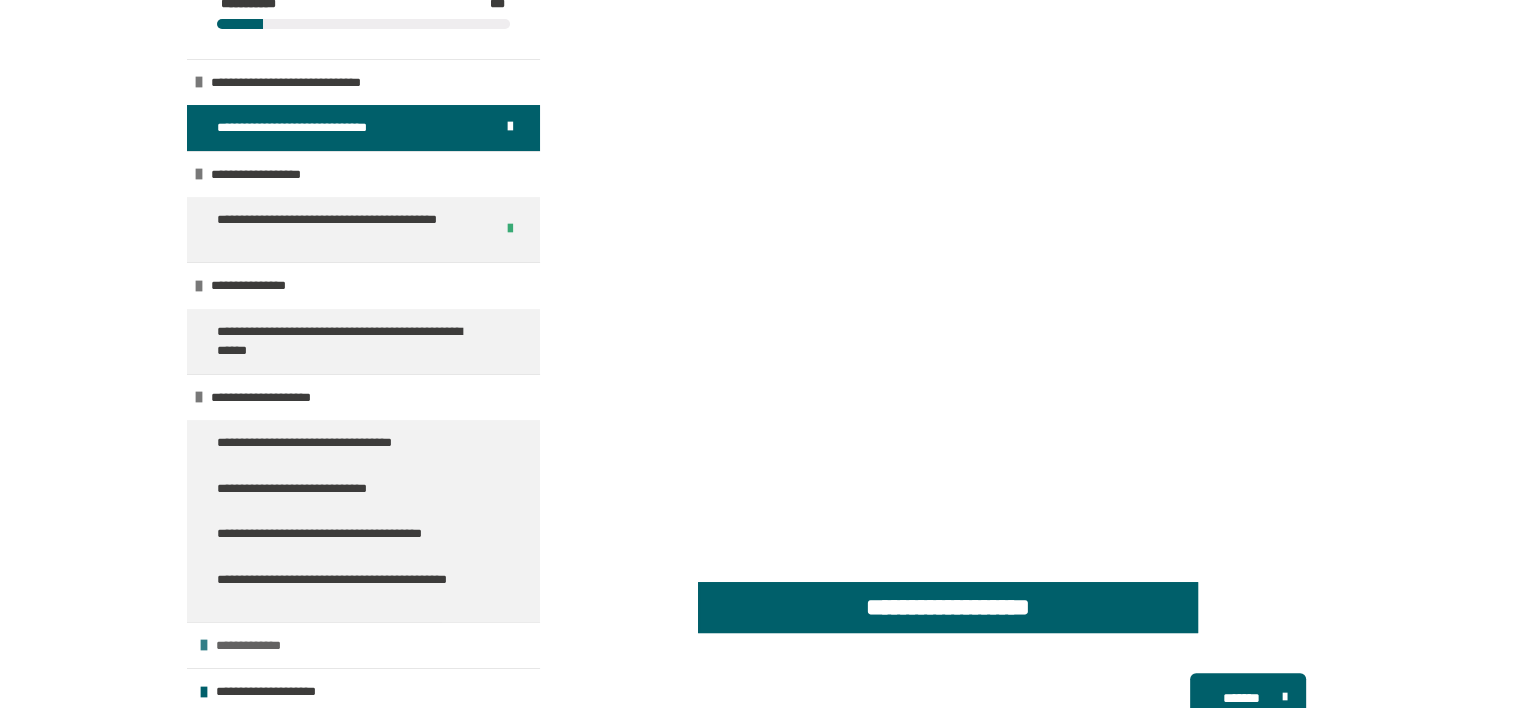 click on "**********" at bounding box center (259, 646) 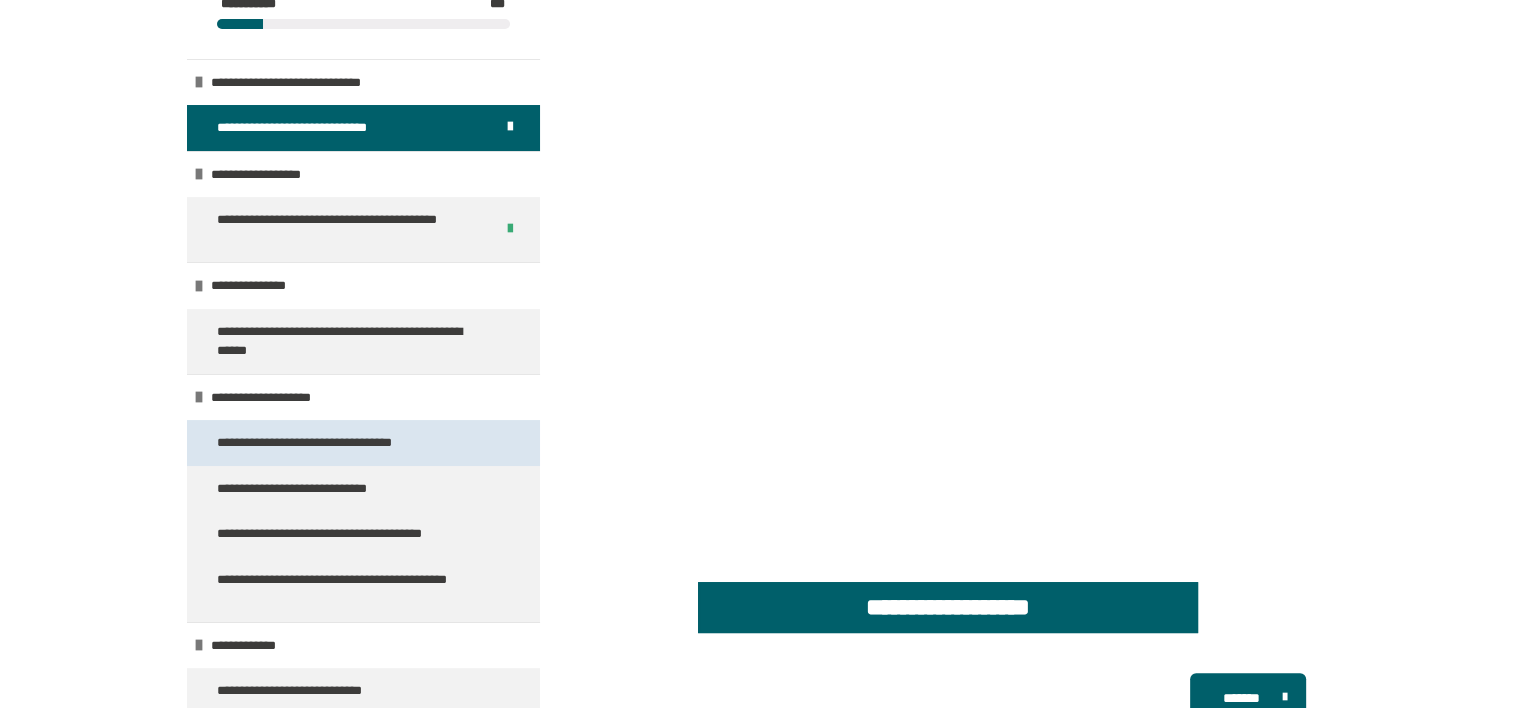 click on "**********" at bounding box center [325, 443] 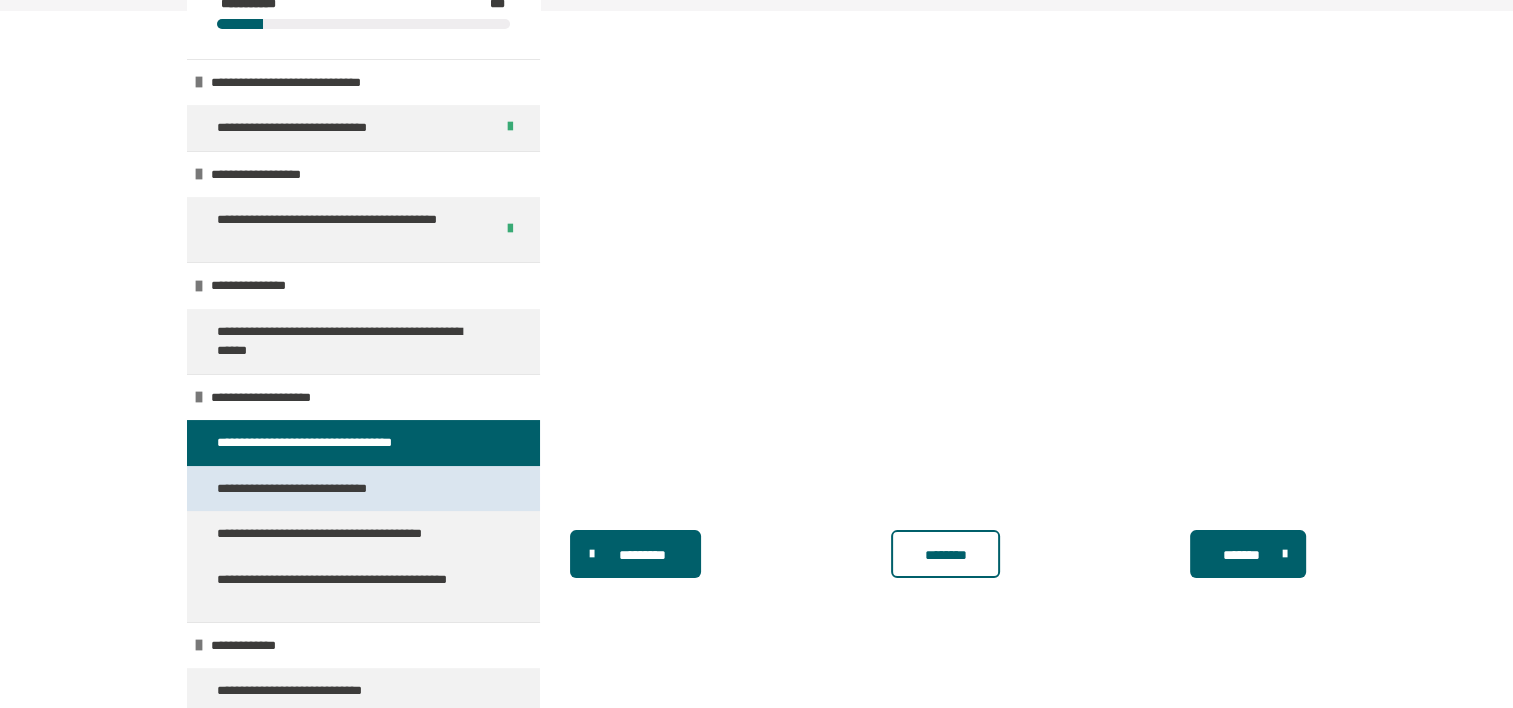click on "**********" at bounding box center (307, 489) 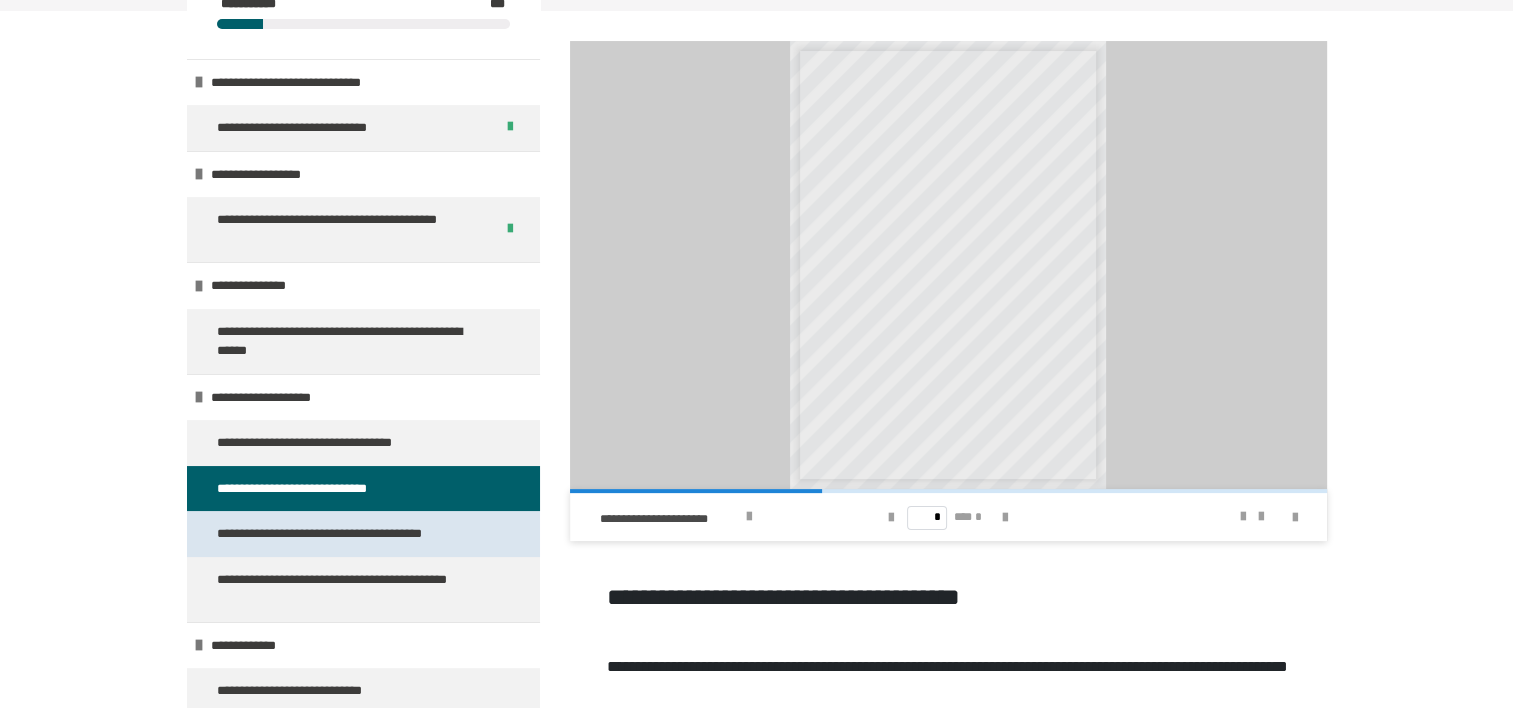 click on "**********" at bounding box center [334, 534] 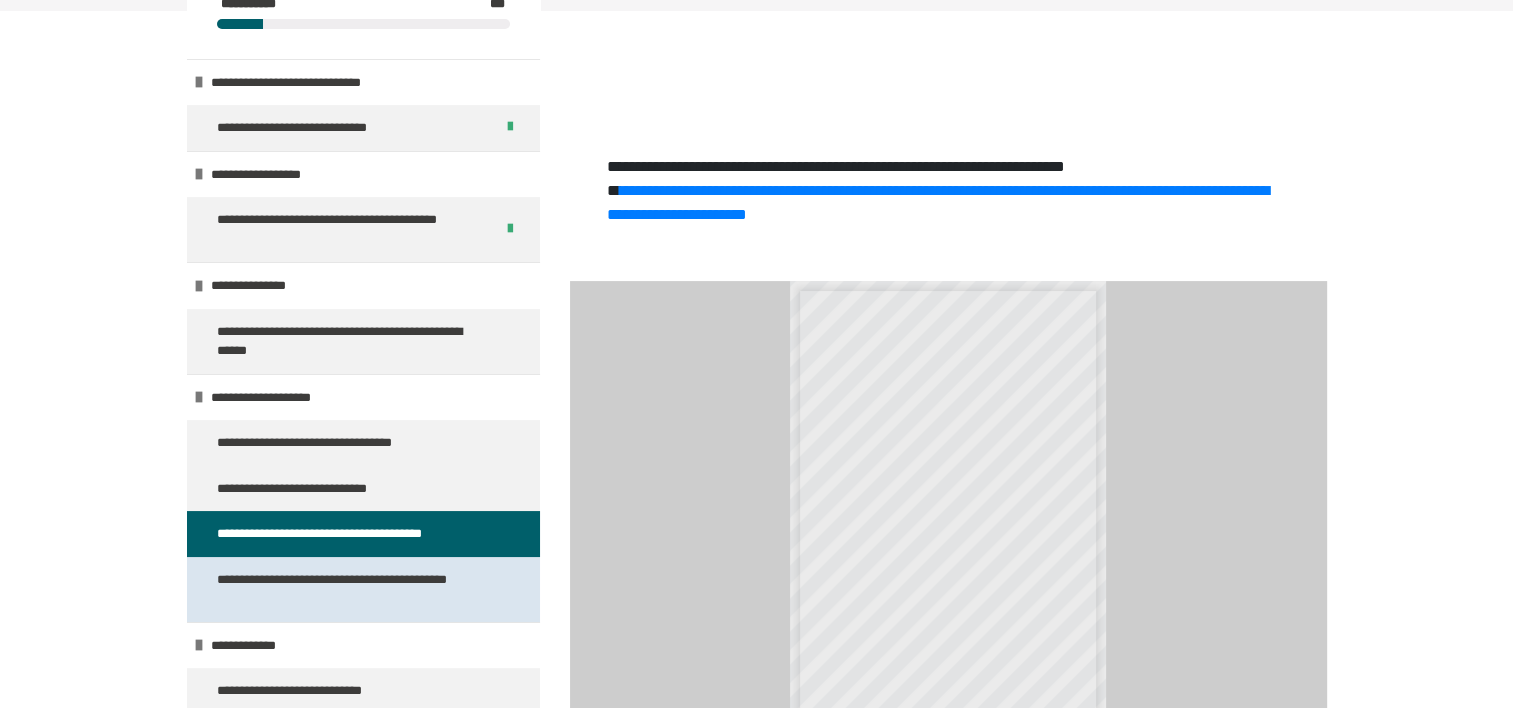 click on "**********" at bounding box center [348, 589] 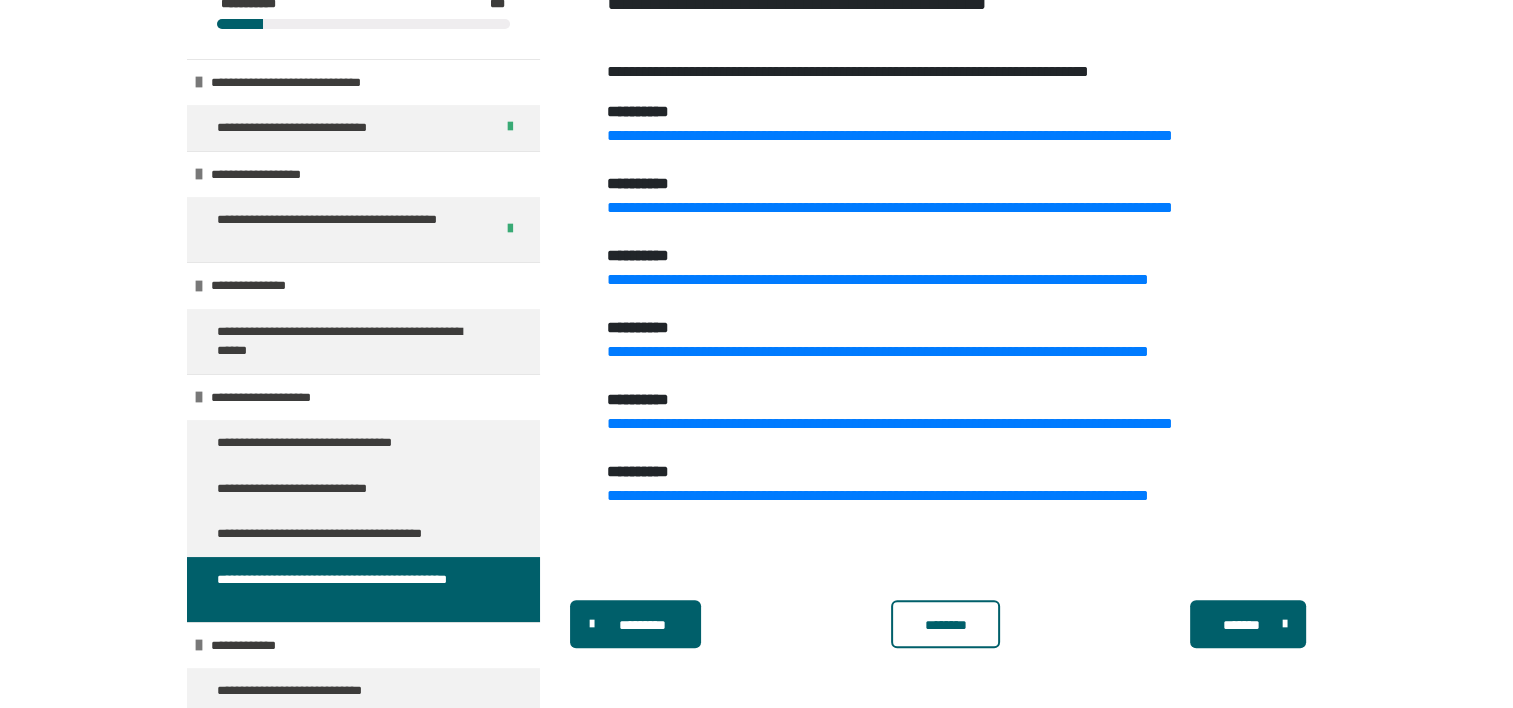 scroll, scrollTop: 560, scrollLeft: 0, axis: vertical 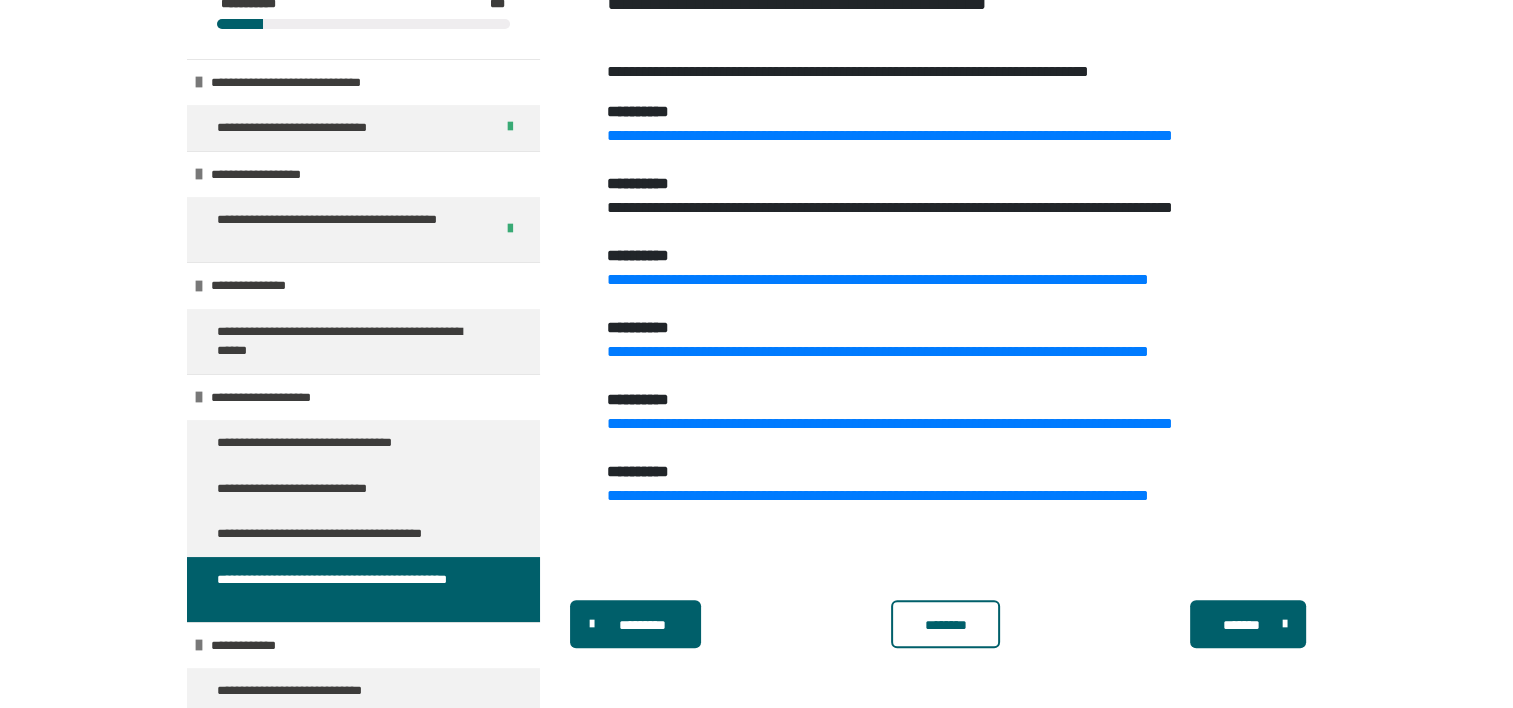 click on "**********" at bounding box center (890, 207) 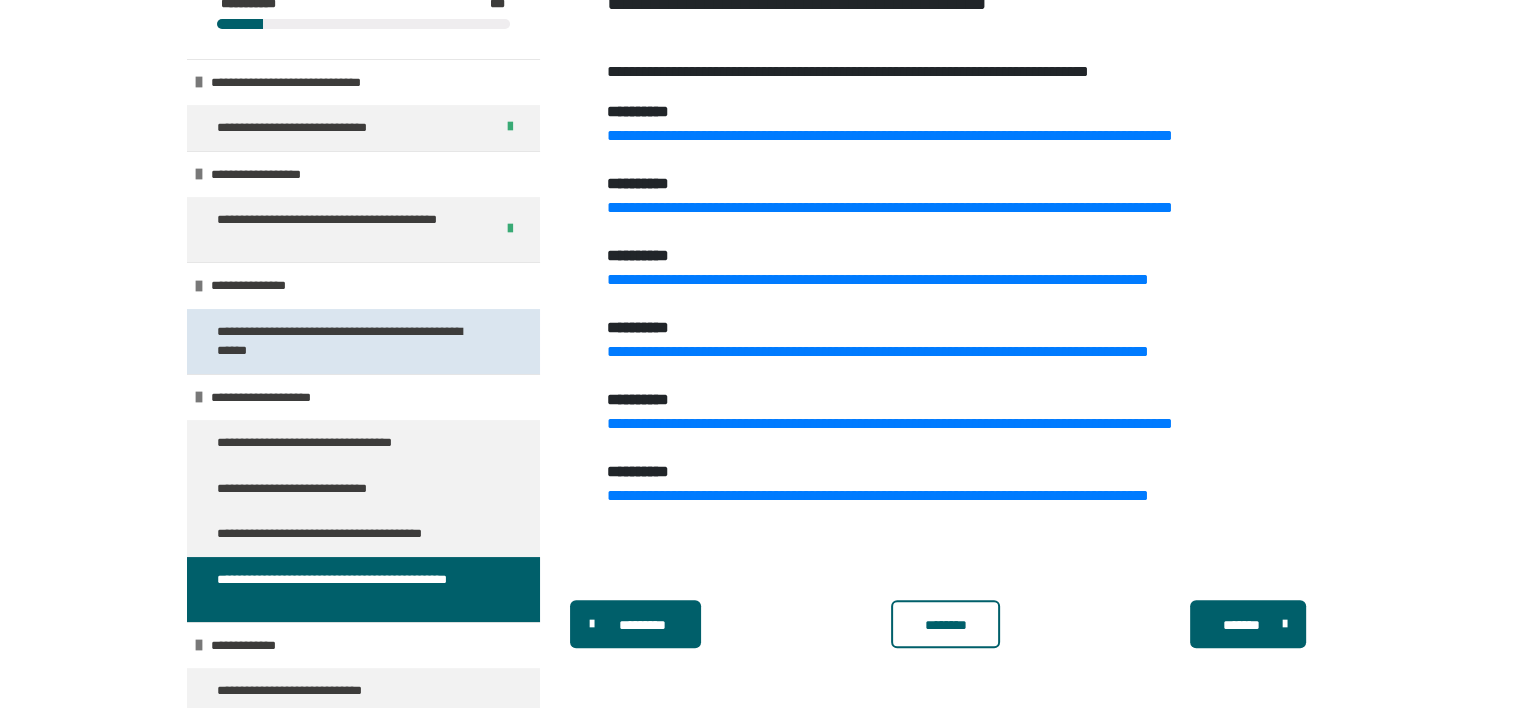 click on "**********" at bounding box center [348, 341] 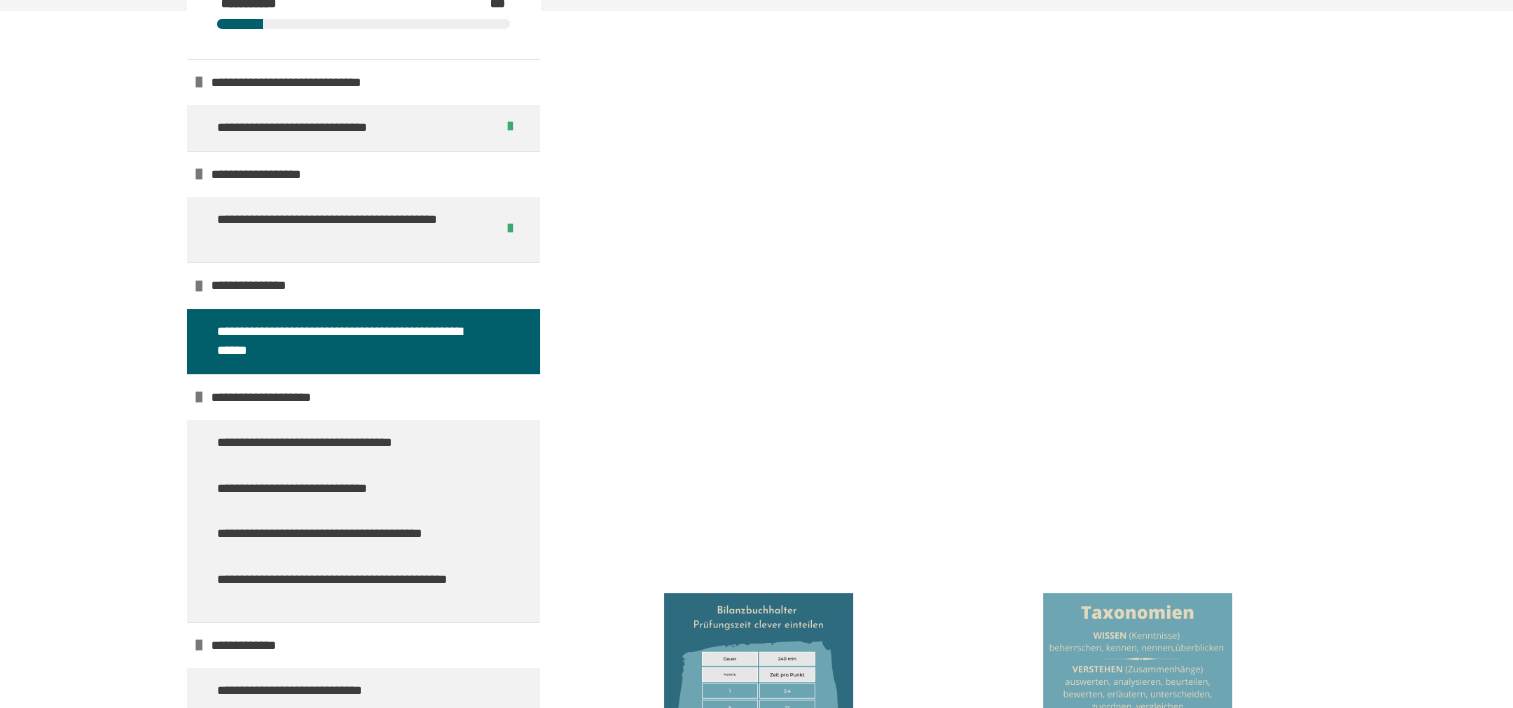 scroll, scrollTop: 320, scrollLeft: 0, axis: vertical 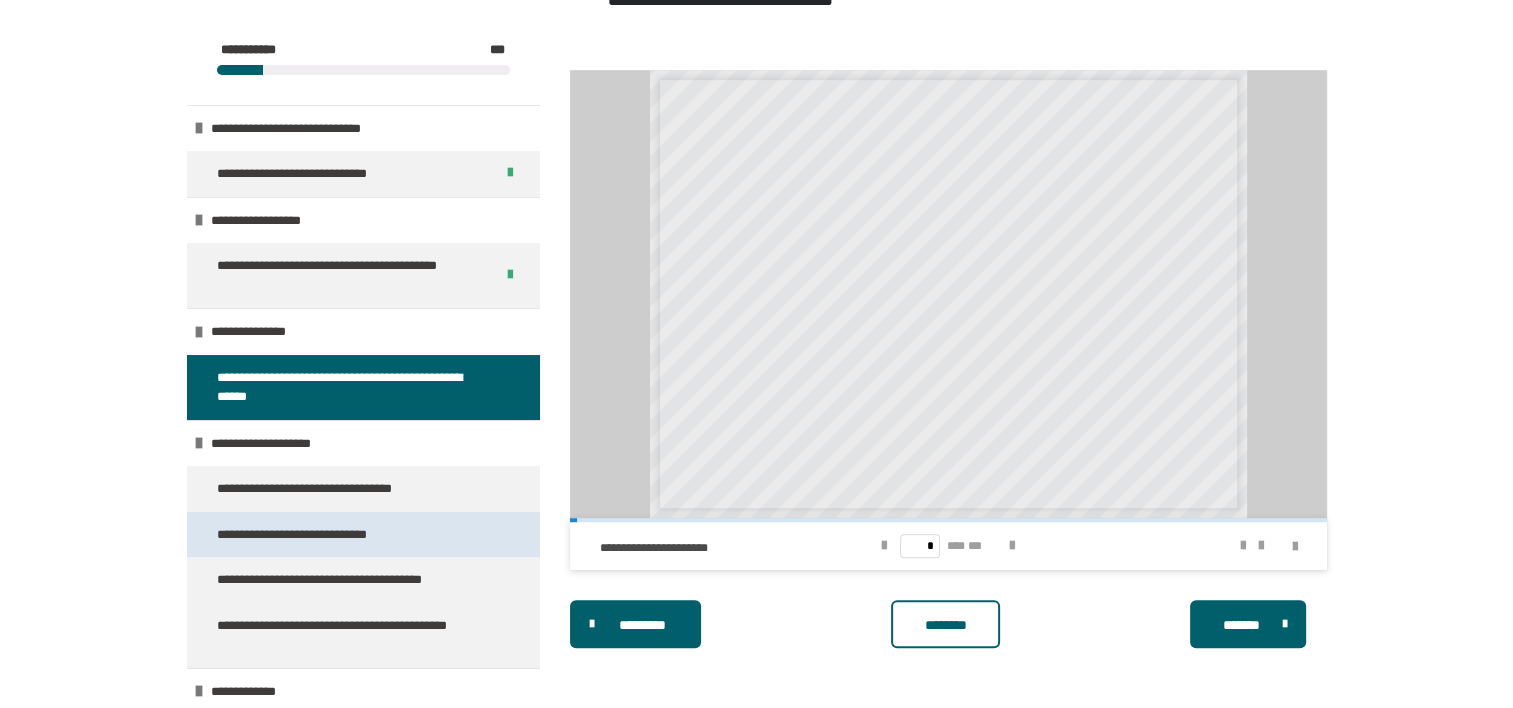 click on "**********" at bounding box center (307, 535) 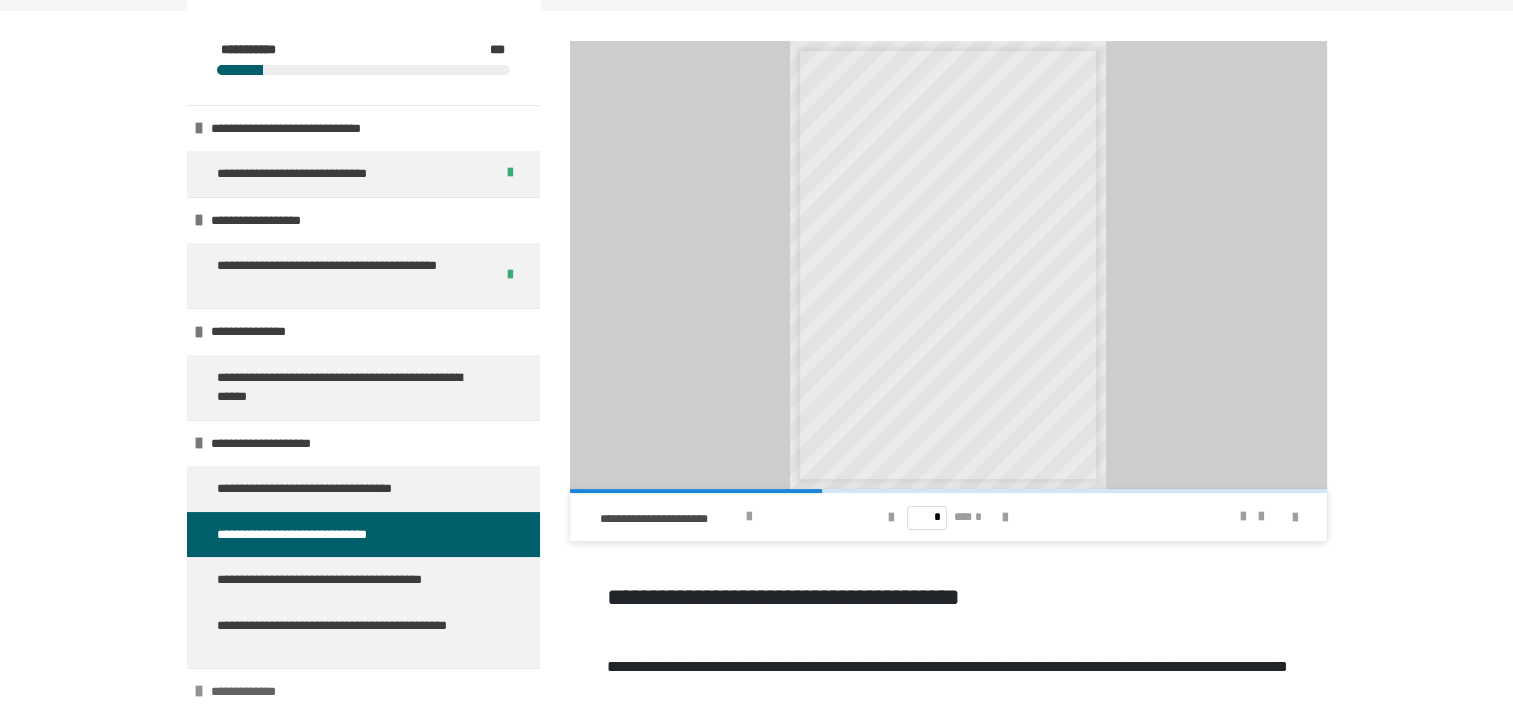 click at bounding box center (199, 691) 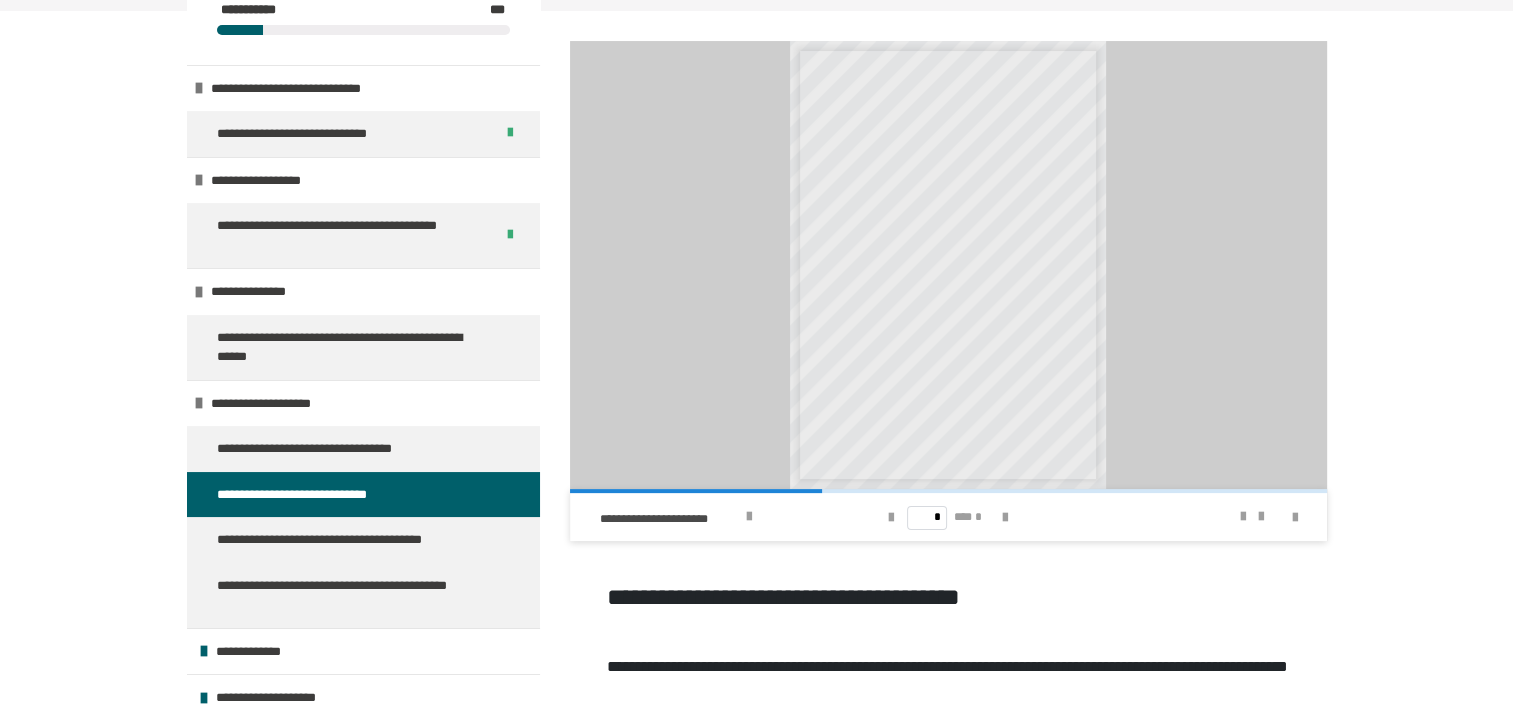 scroll, scrollTop: 46, scrollLeft: 0, axis: vertical 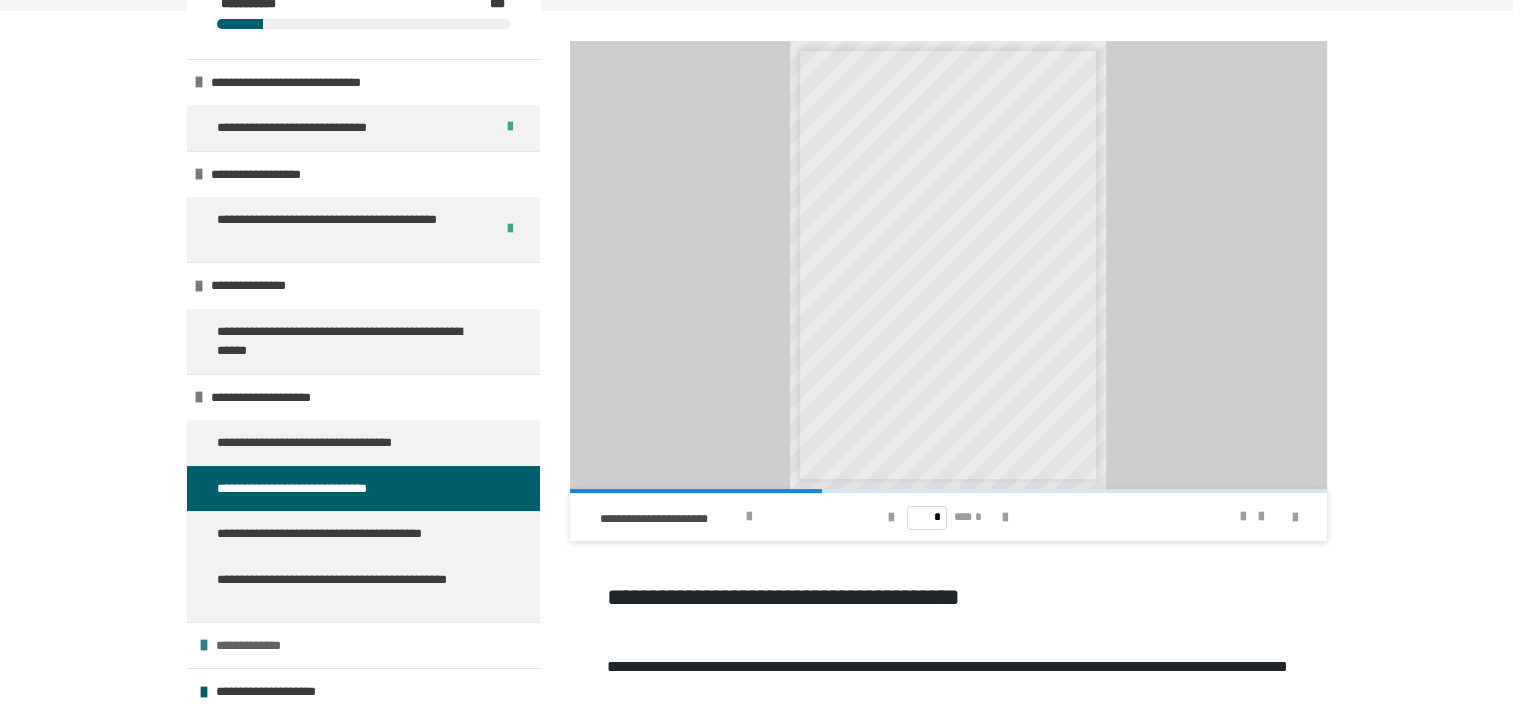 click on "**********" at bounding box center (259, 646) 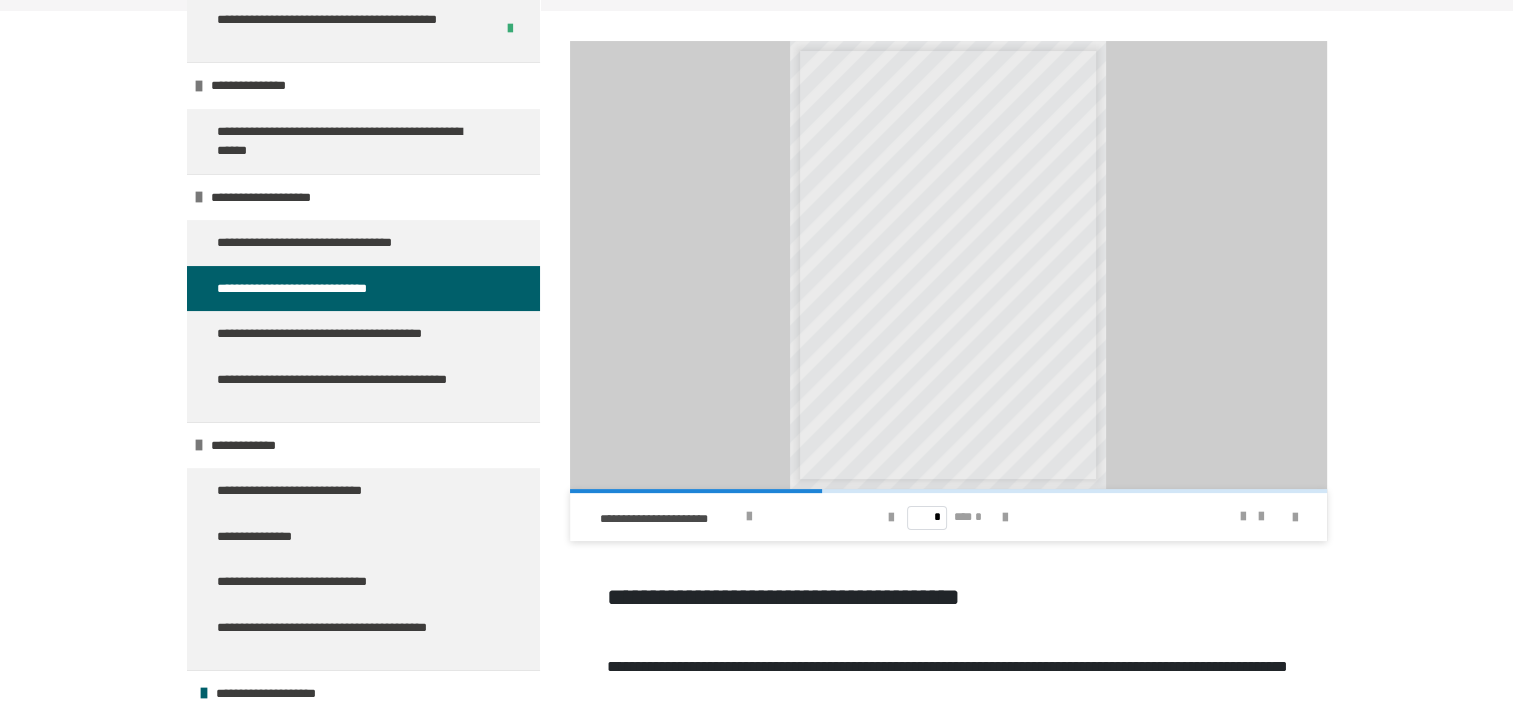scroll, scrollTop: 248, scrollLeft: 0, axis: vertical 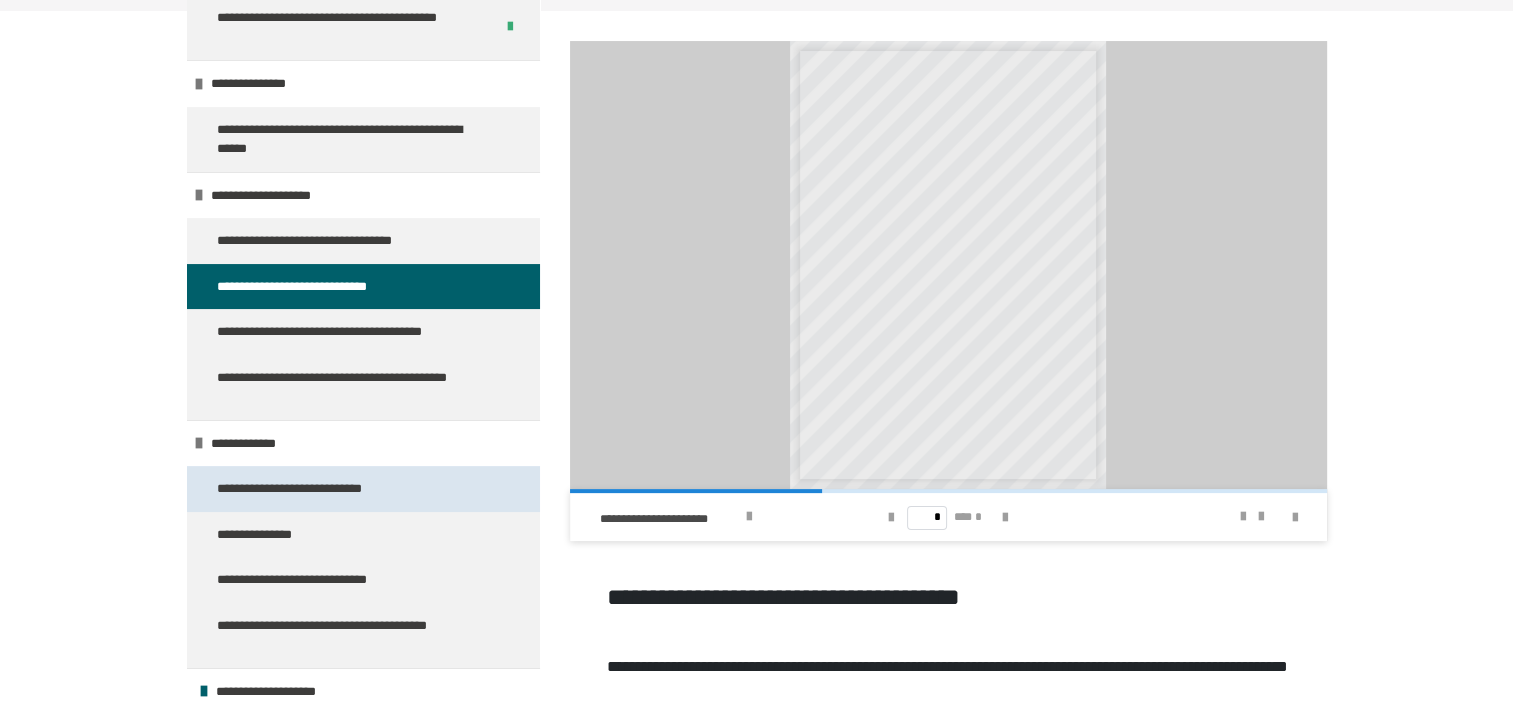 click on "**********" at bounding box center (310, 489) 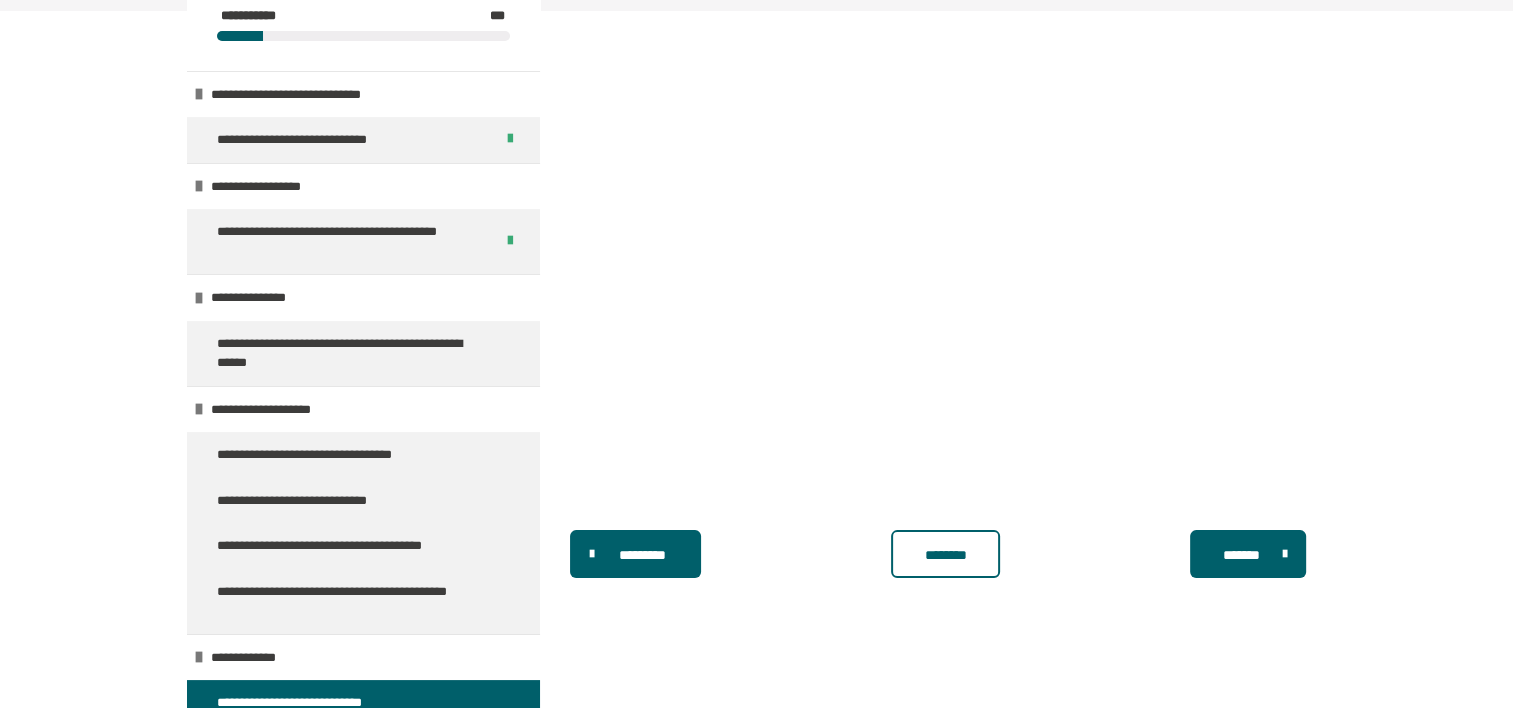 scroll, scrollTop: 0, scrollLeft: 0, axis: both 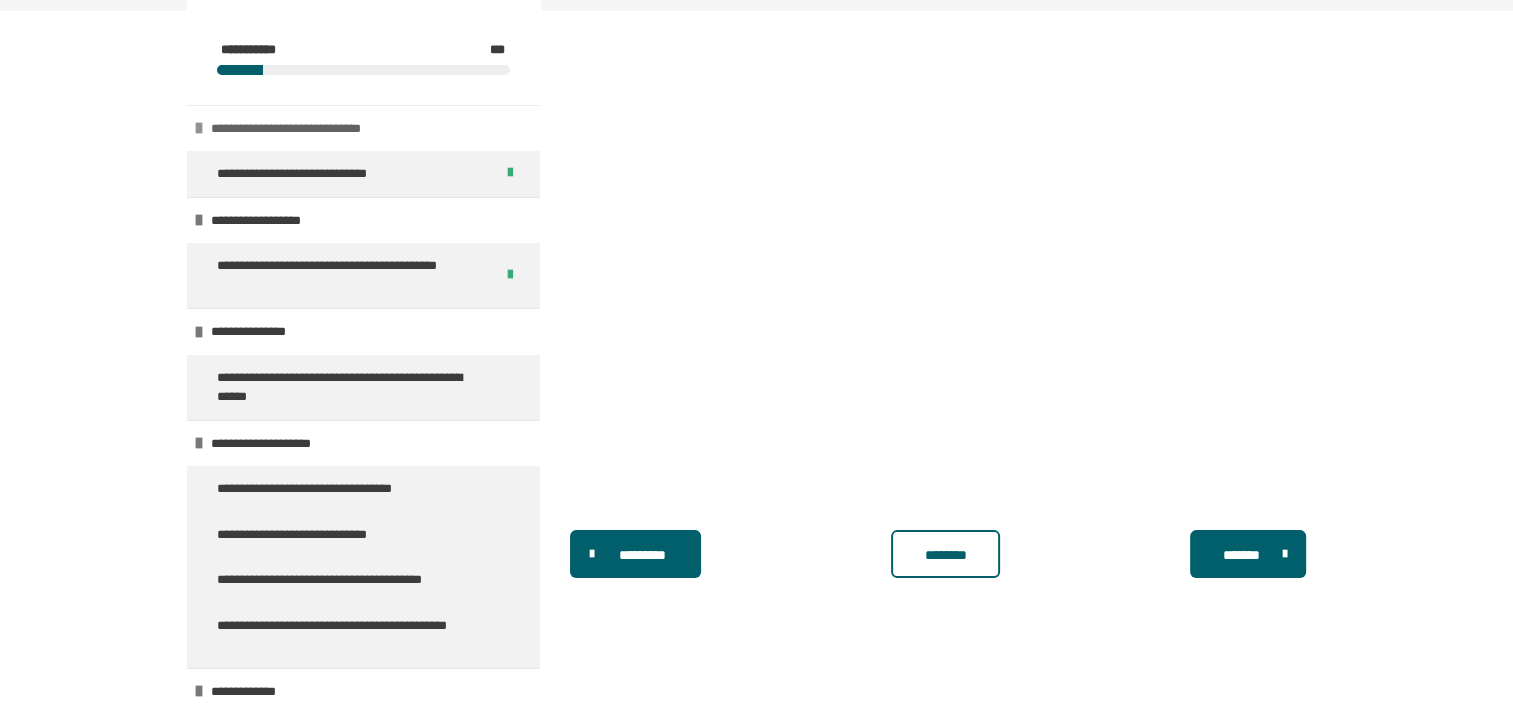 click at bounding box center [199, 128] 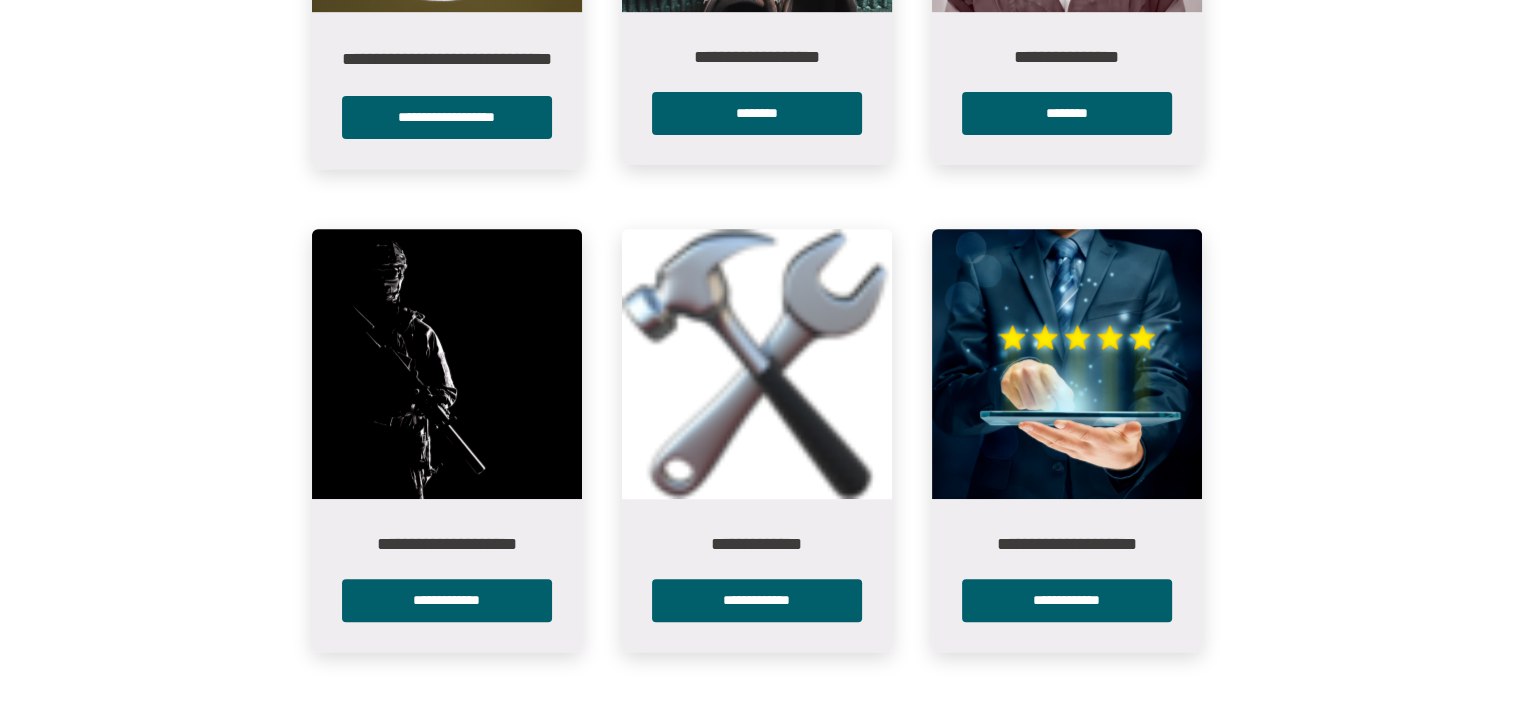 scroll, scrollTop: 783, scrollLeft: 0, axis: vertical 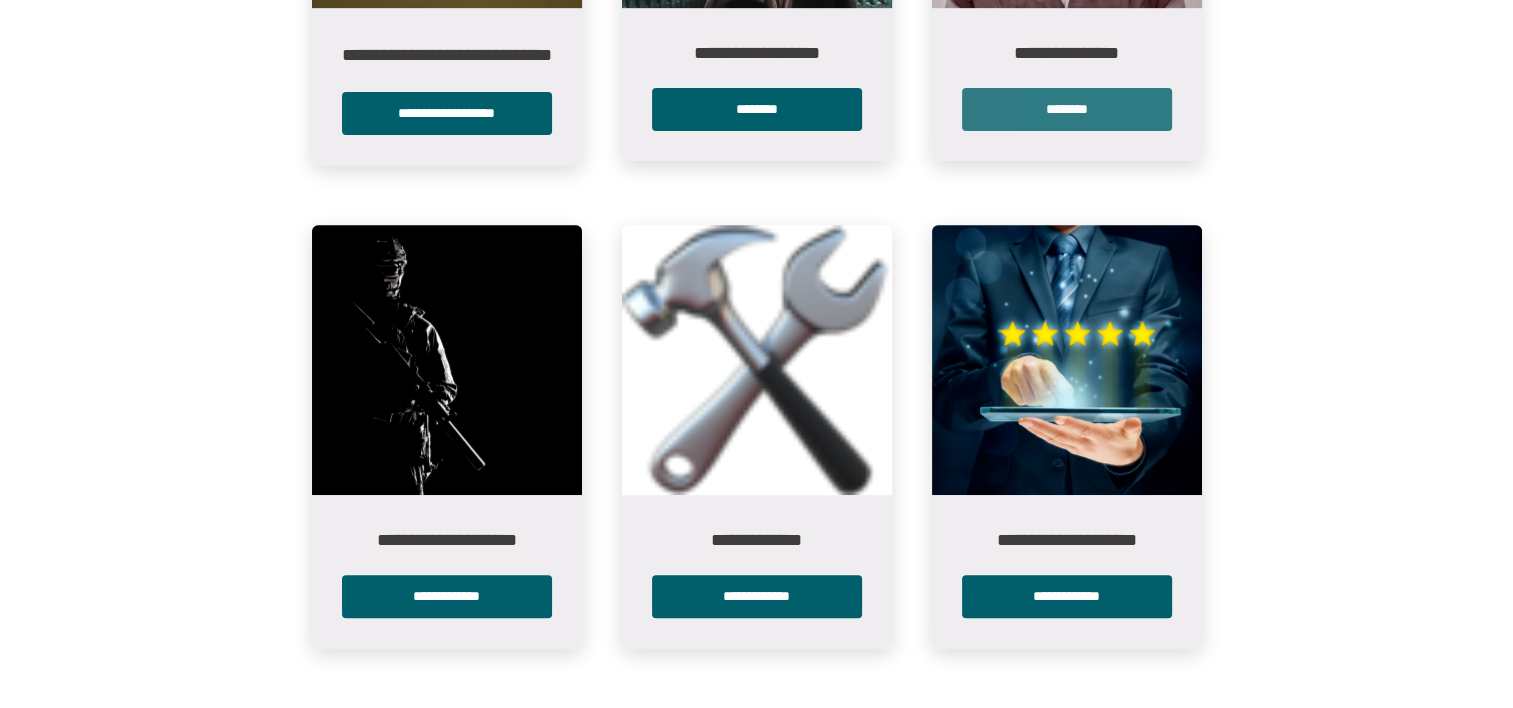 click on "********" at bounding box center (1067, 109) 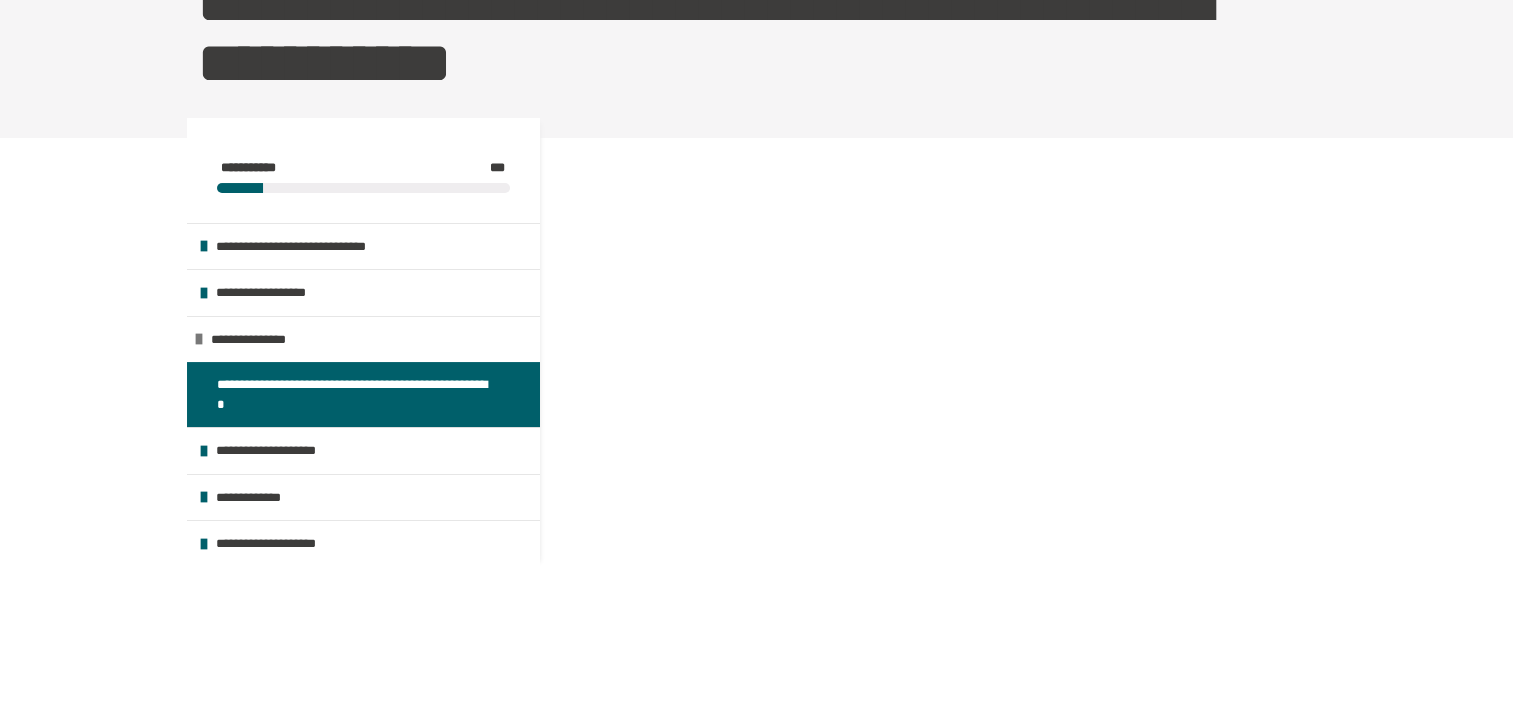 scroll, scrollTop: 280, scrollLeft: 0, axis: vertical 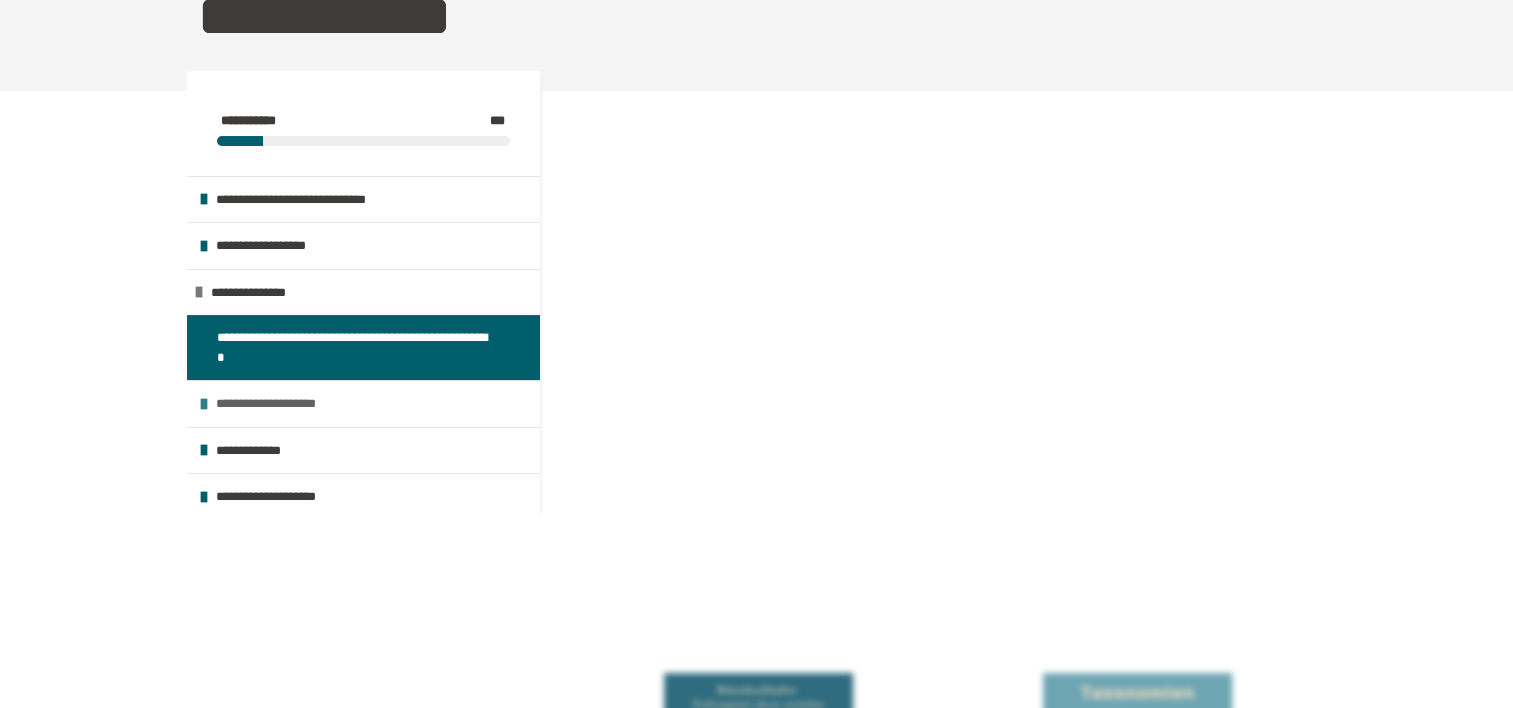 click at bounding box center [204, 404] 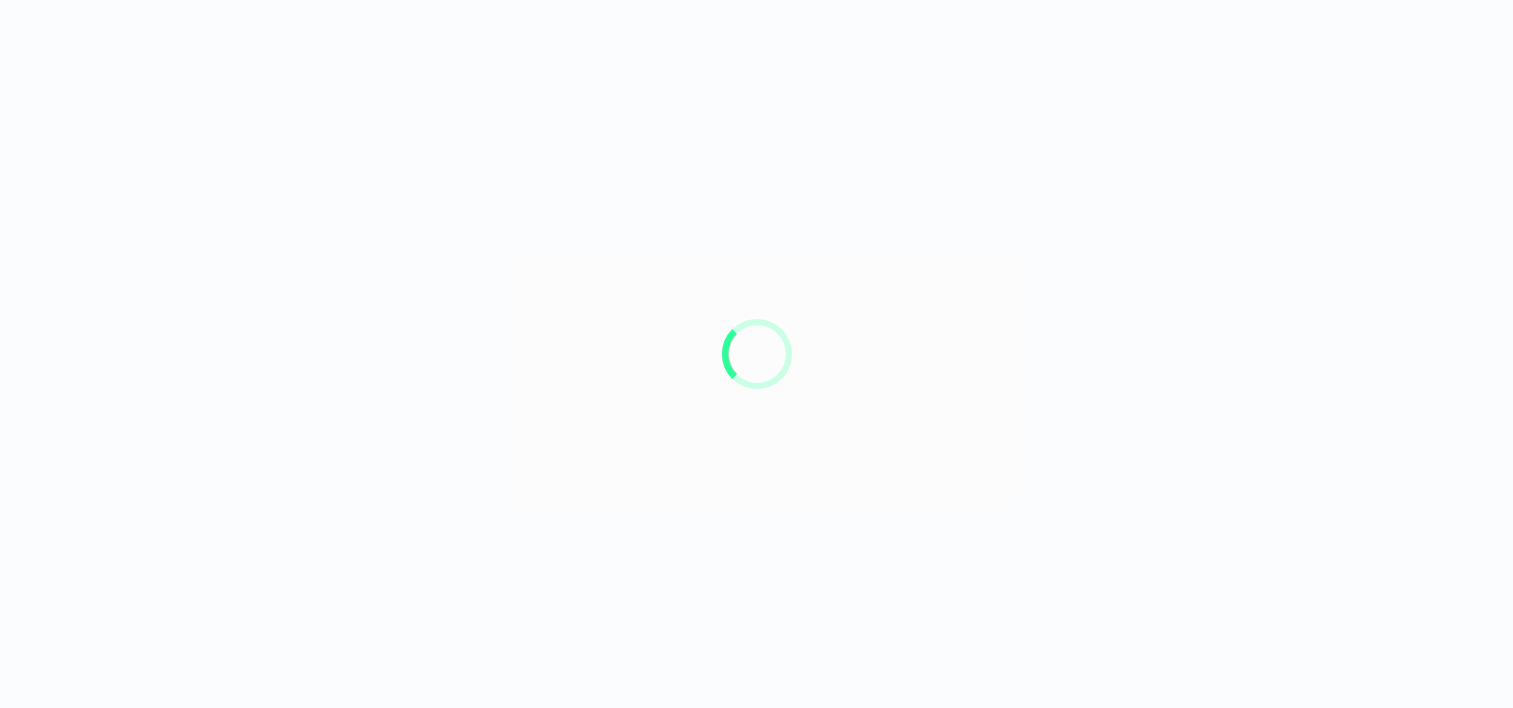 scroll, scrollTop: 0, scrollLeft: 0, axis: both 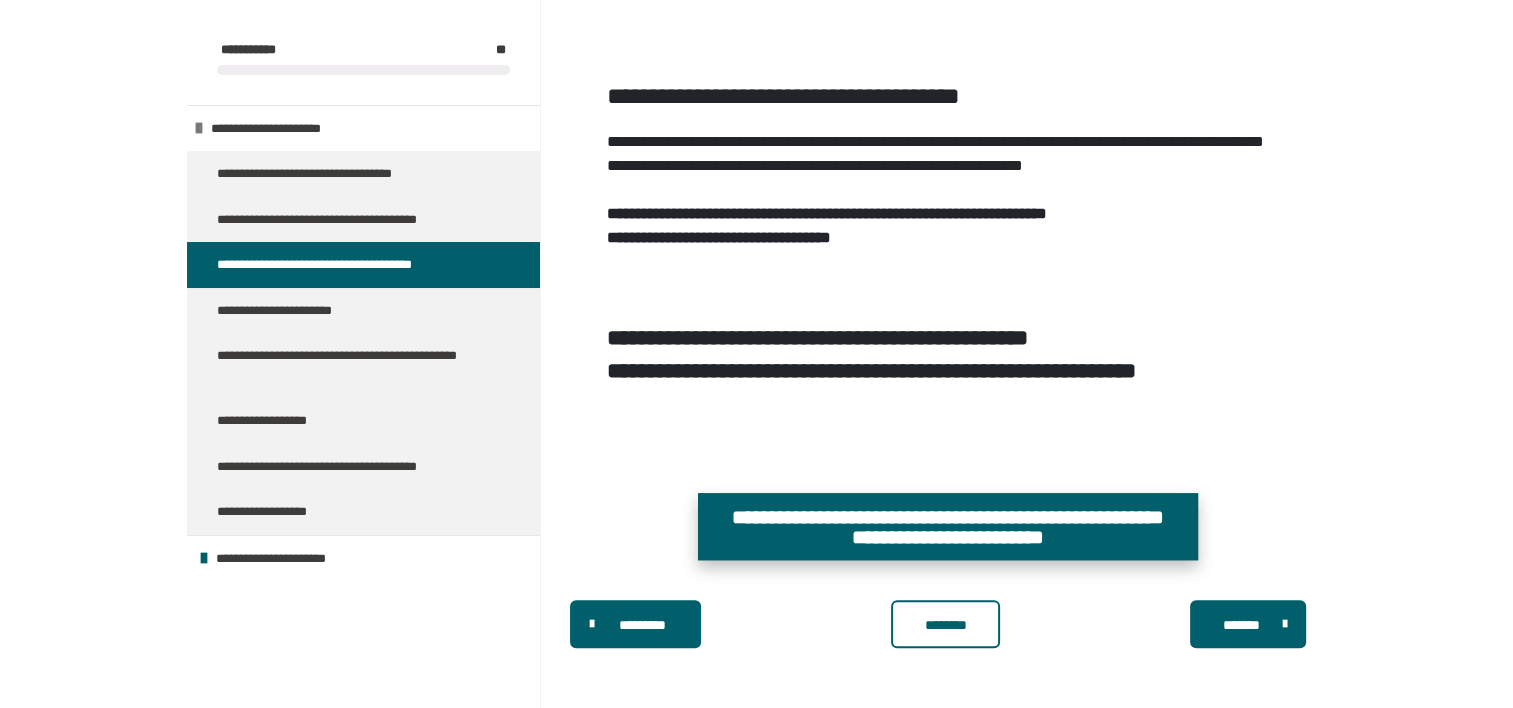 click on "**********" at bounding box center [948, 526] 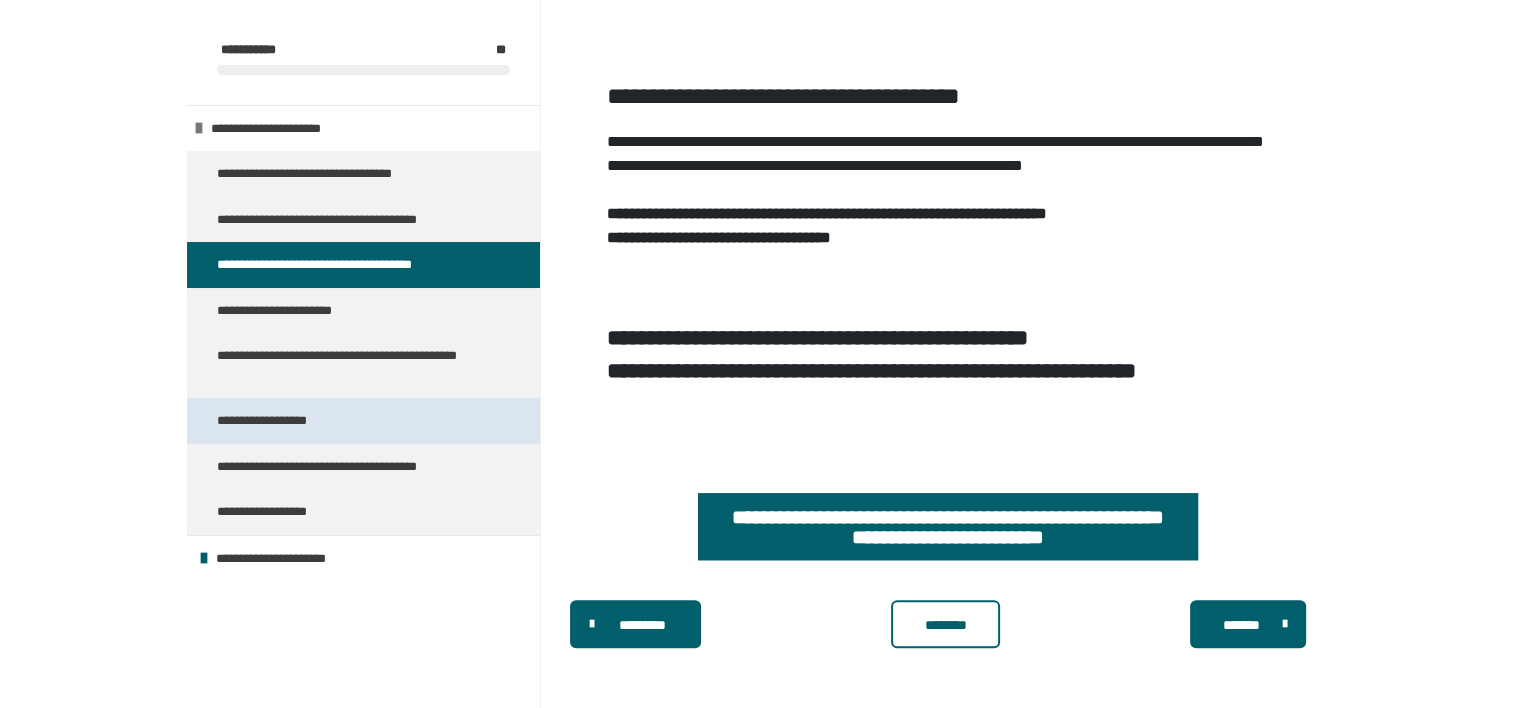 click on "**********" at bounding box center [280, 421] 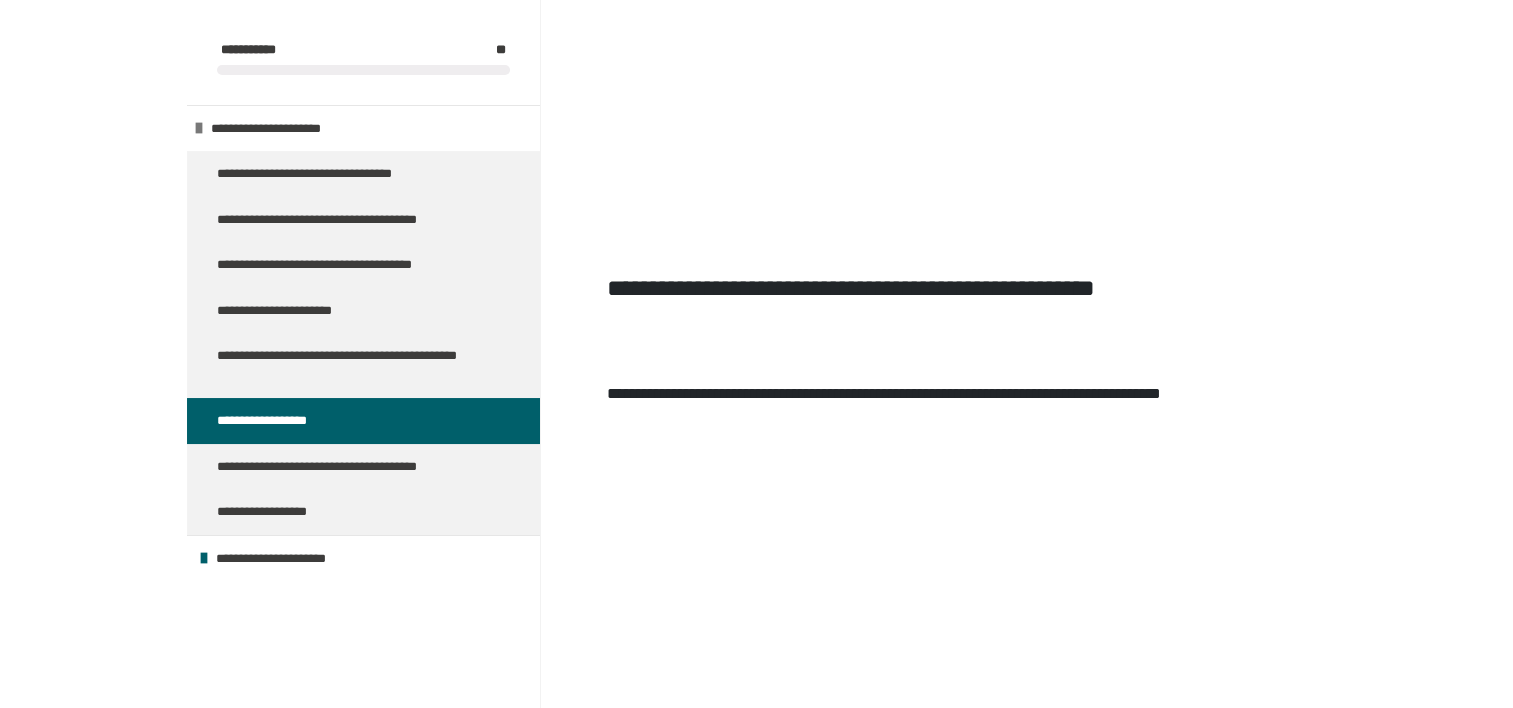 scroll, scrollTop: 855, scrollLeft: 0, axis: vertical 